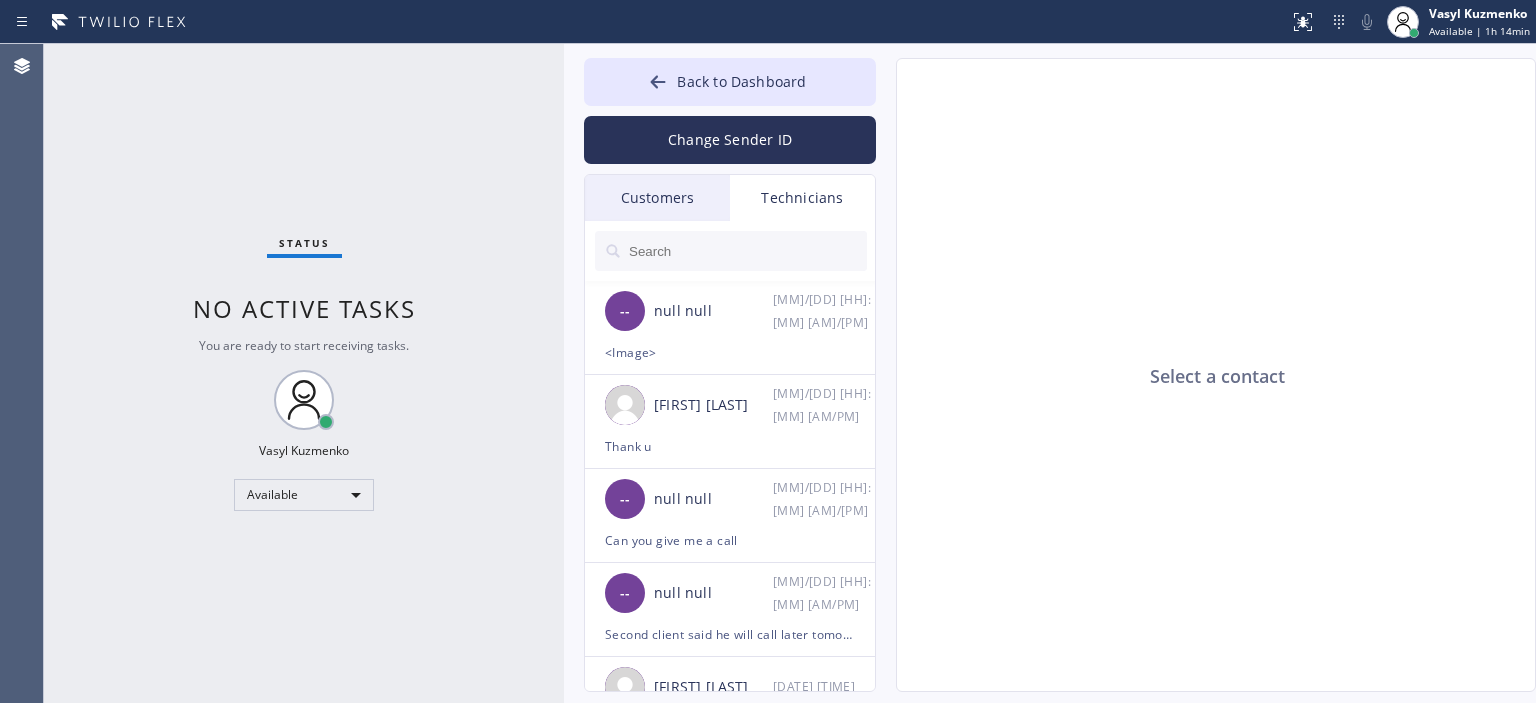 scroll, scrollTop: 0, scrollLeft: 0, axis: both 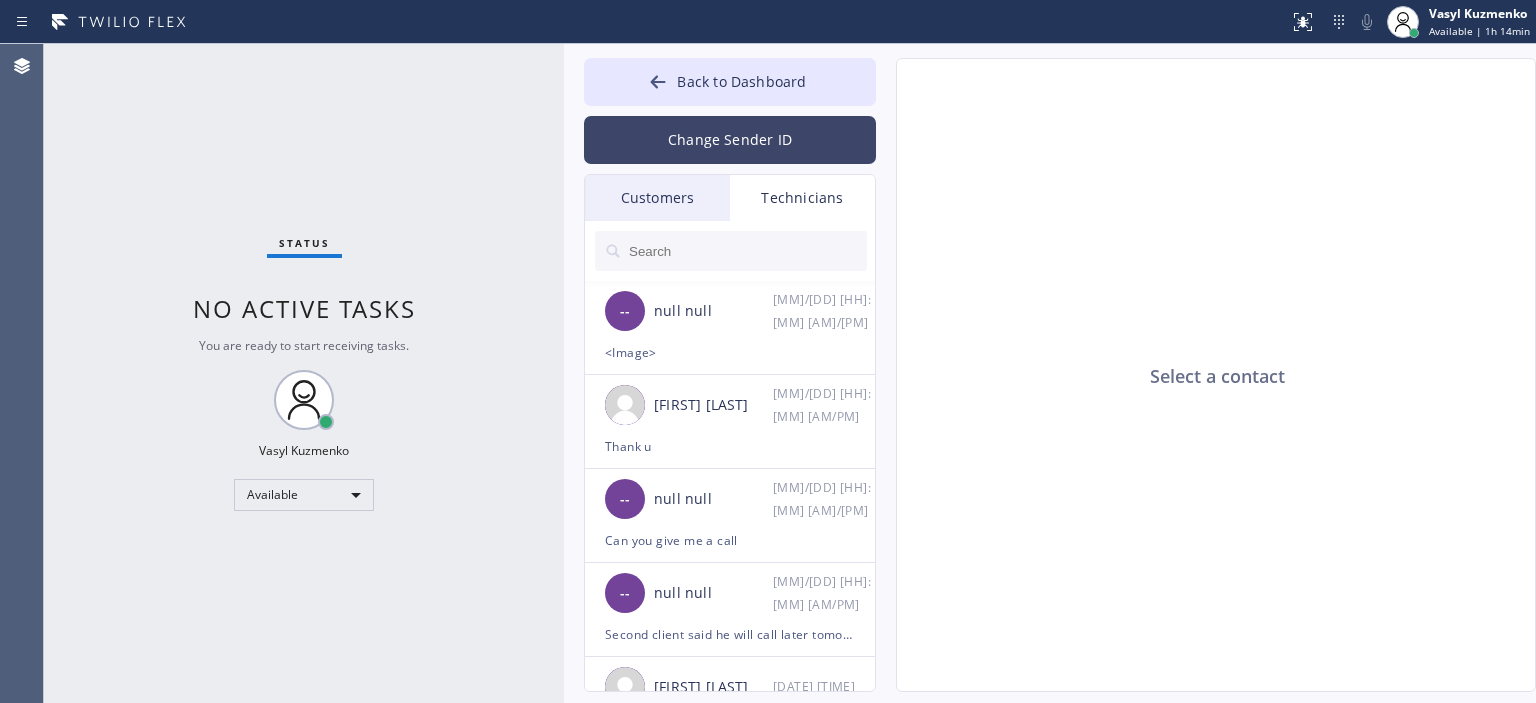 click on "Change Sender ID" at bounding box center [730, 140] 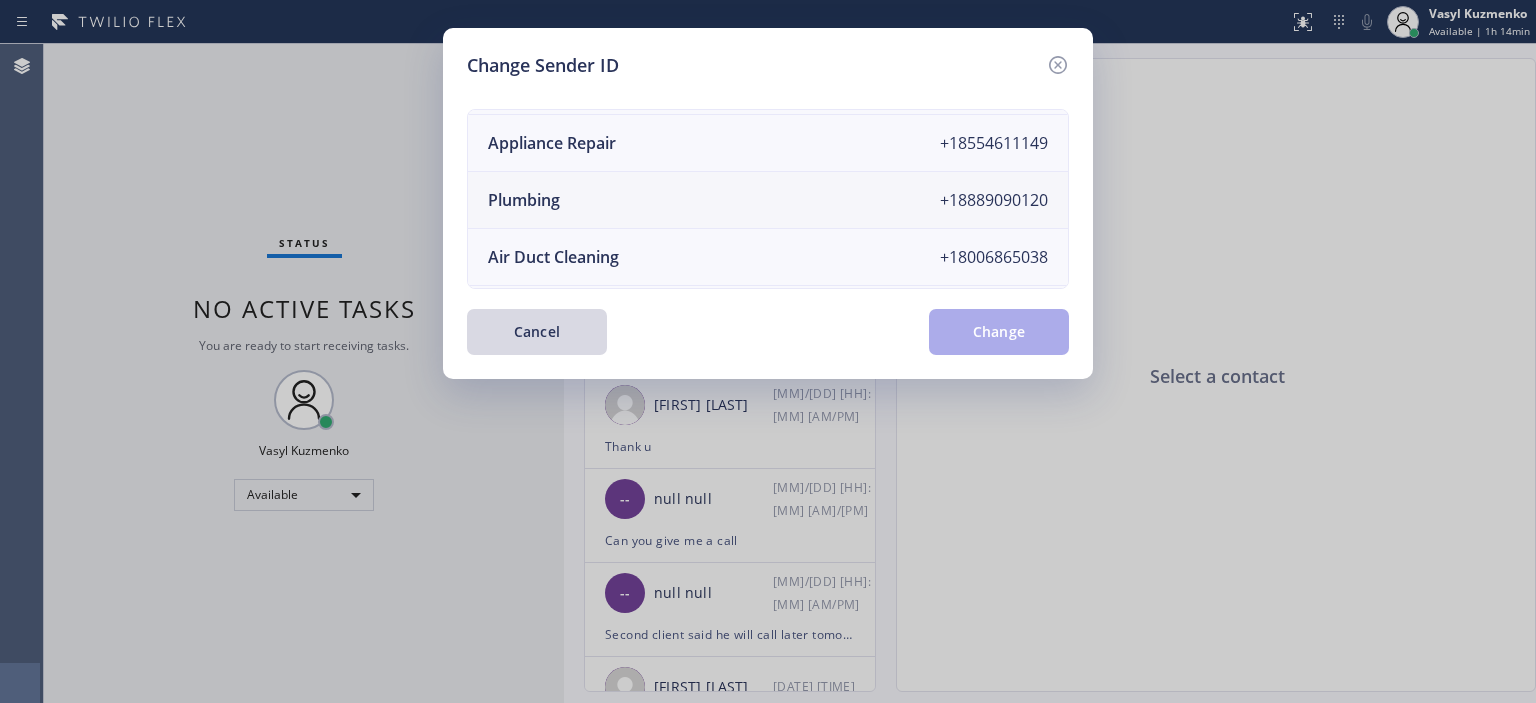 scroll, scrollTop: 171, scrollLeft: 0, axis: vertical 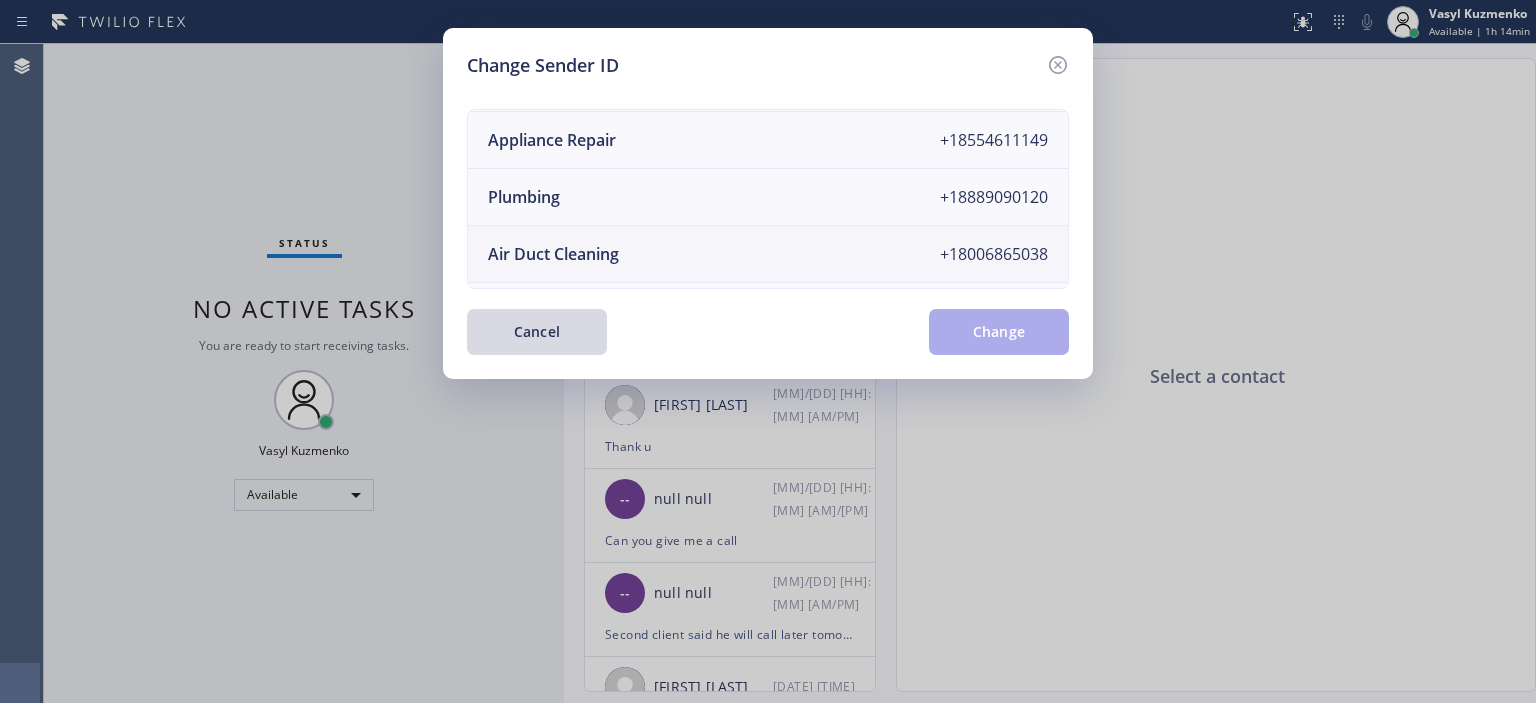 click on "Air Duct Cleaning +18006865038" at bounding box center (768, 254) 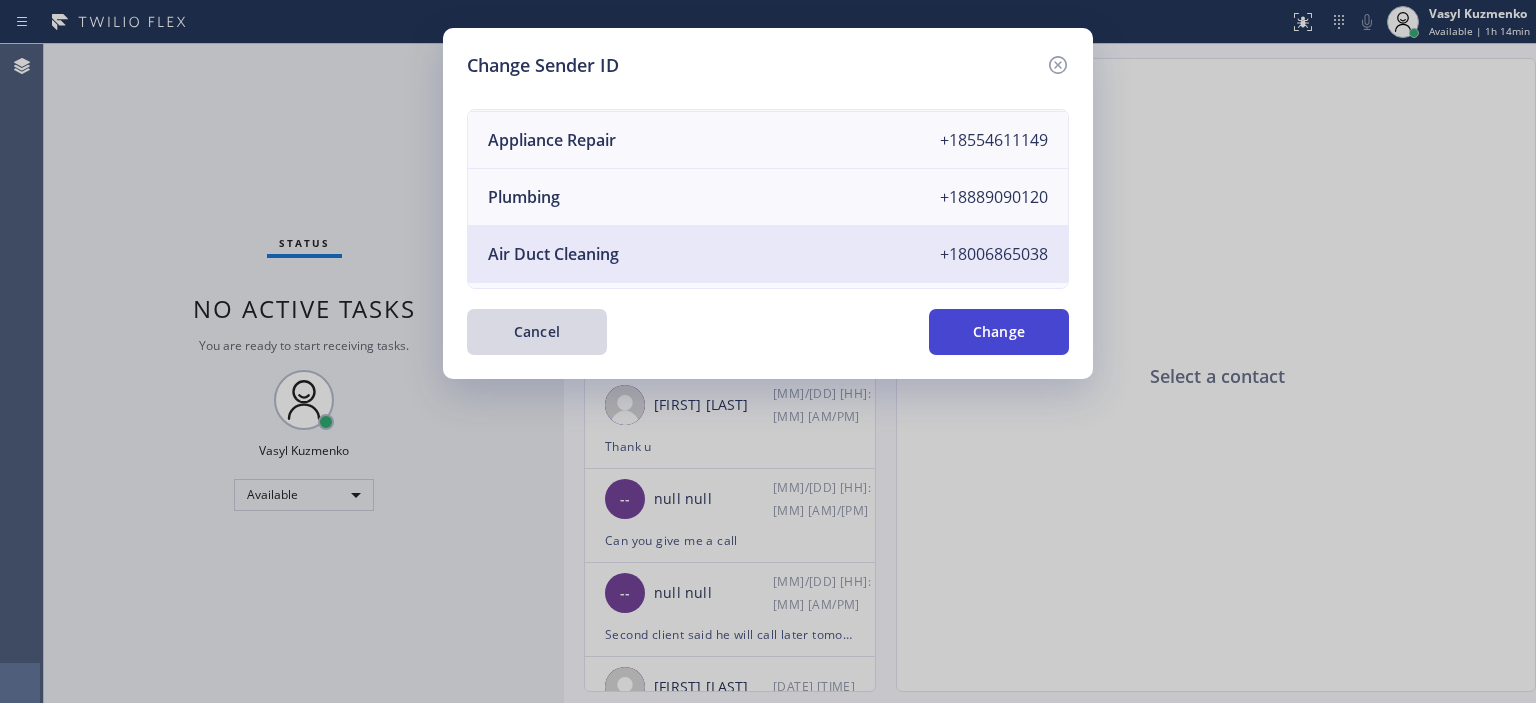 click on "Change" at bounding box center (999, 332) 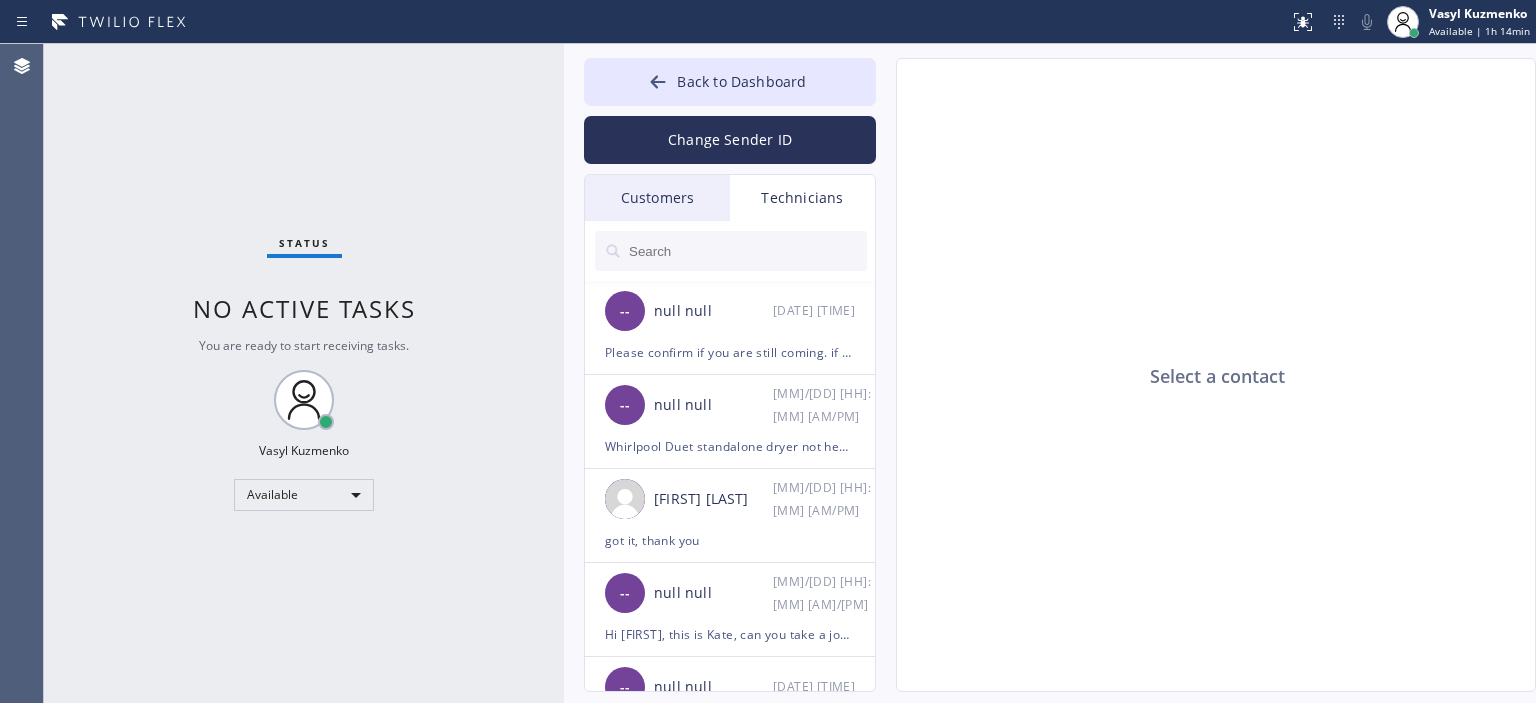 click on "Customers" at bounding box center (657, 198) 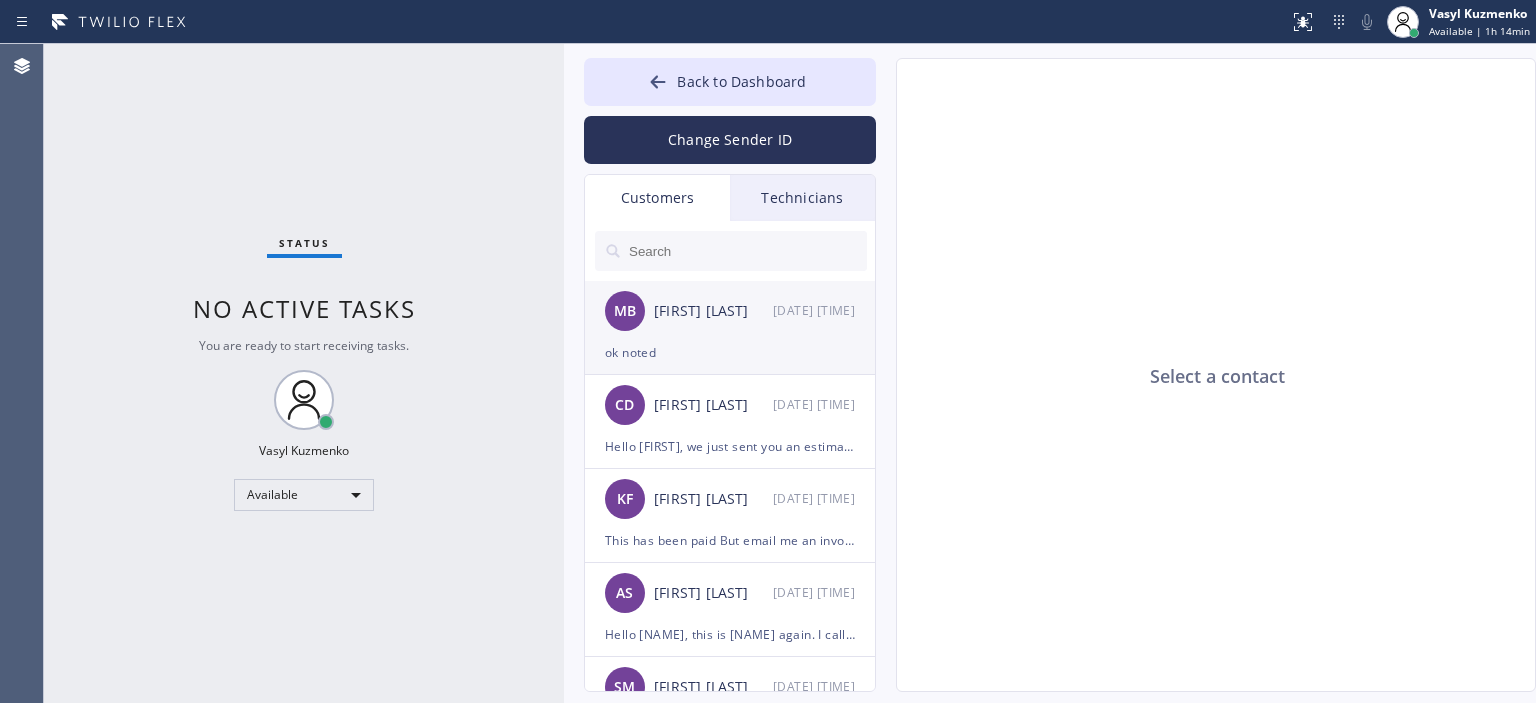 click on "MB [FIRST] [LAST] [MM]/[DD] [HH]:[MM] [AM]/[PM]" at bounding box center (731, 311) 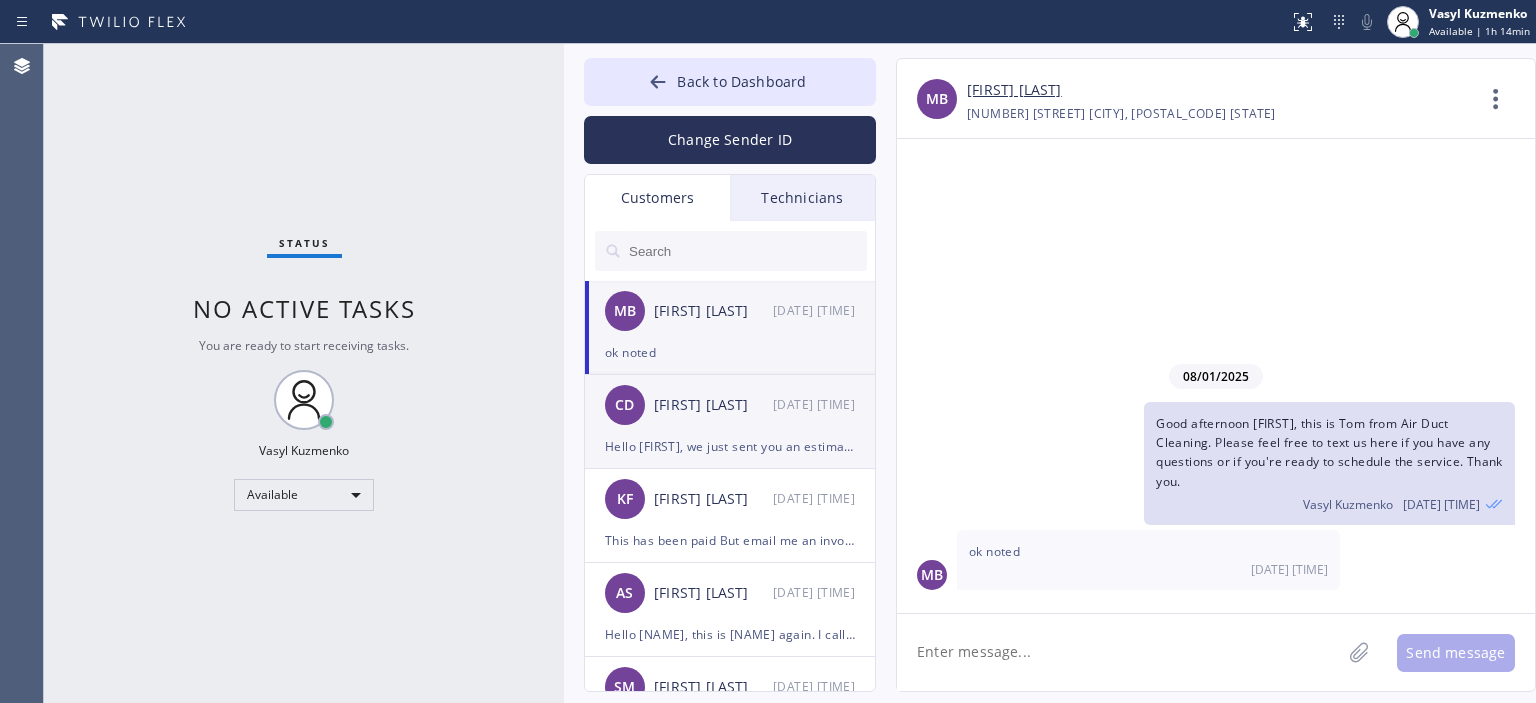 click on "[DATE] [TIME]" at bounding box center [825, 404] 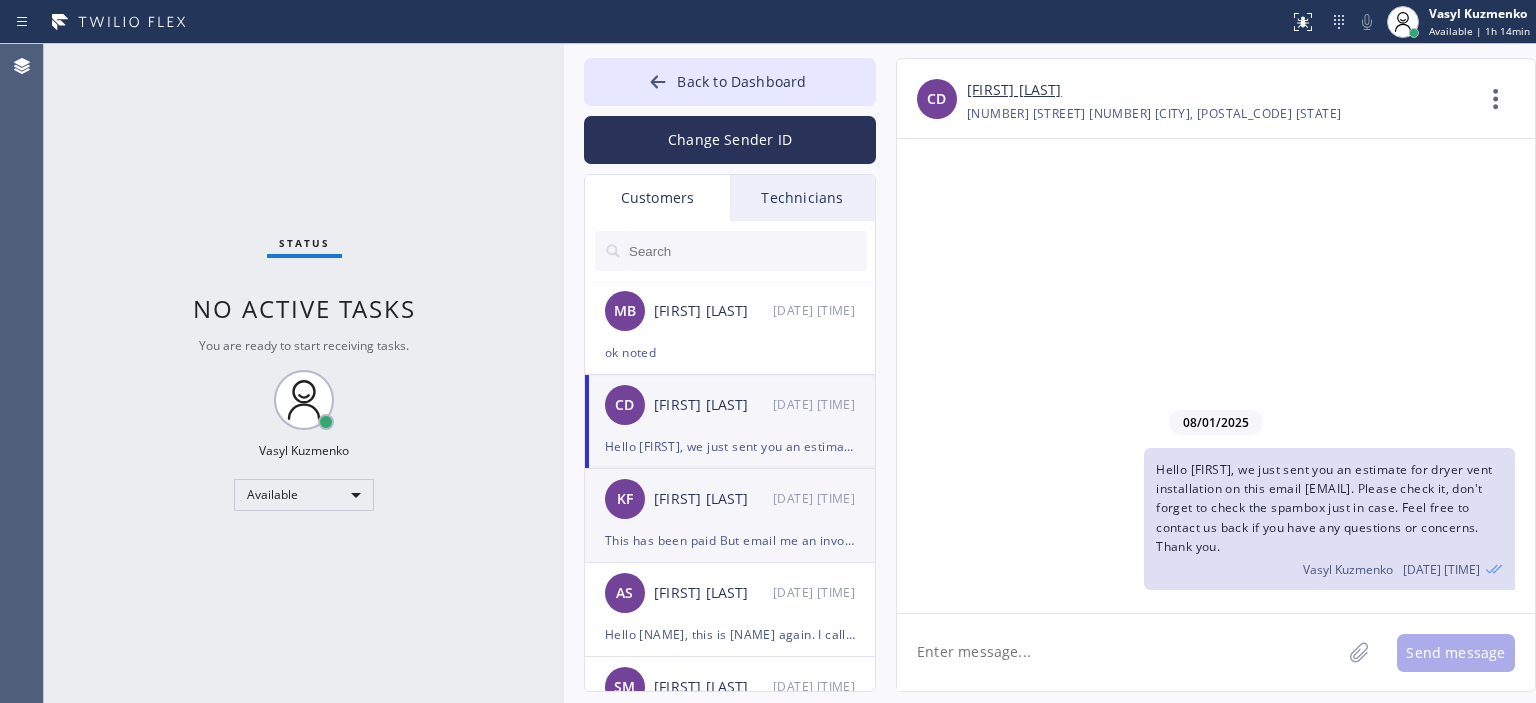 click on "[FIRST] [LAST] [MONTH]/[DAY] [TIME]" at bounding box center [731, 499] 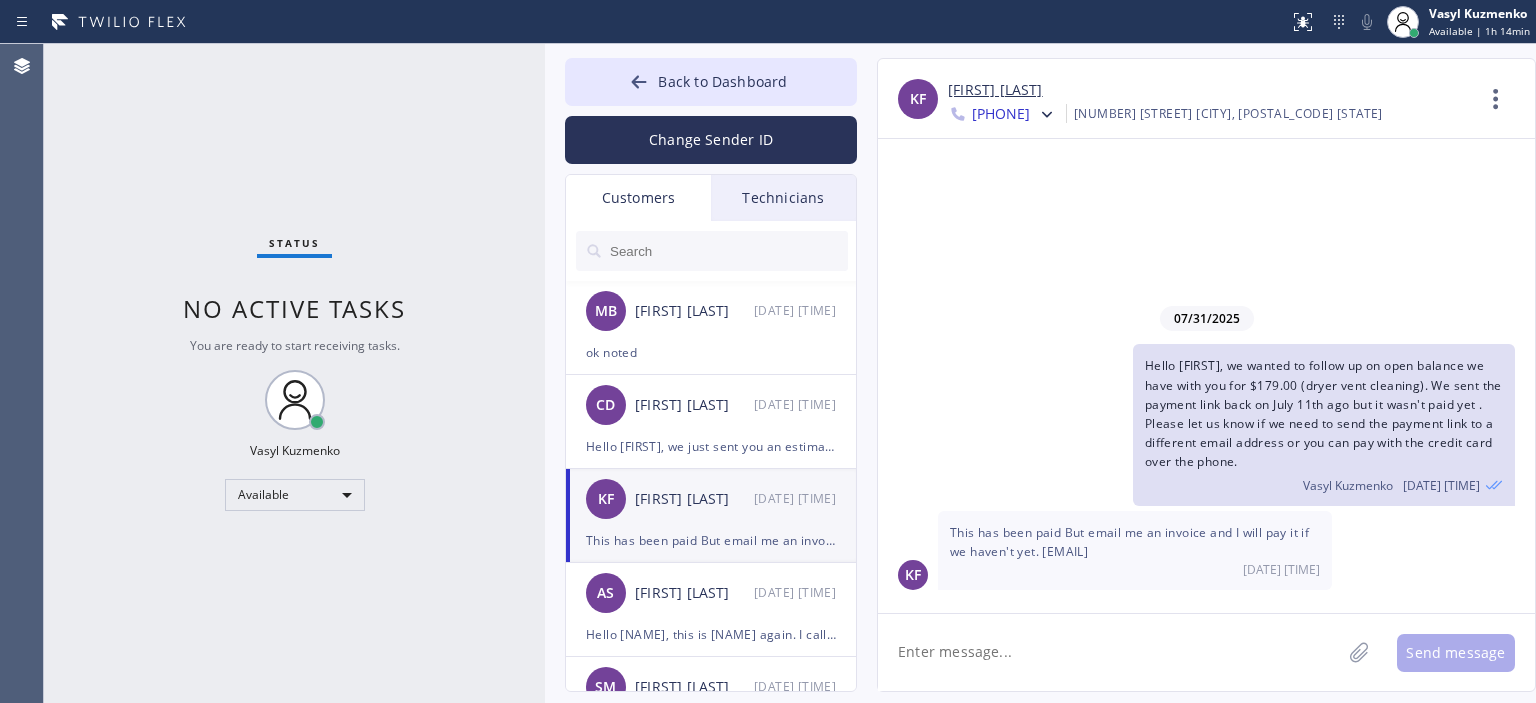 drag, startPoint x: 561, startPoint y: 122, endPoint x: 542, endPoint y: 124, distance: 19.104973 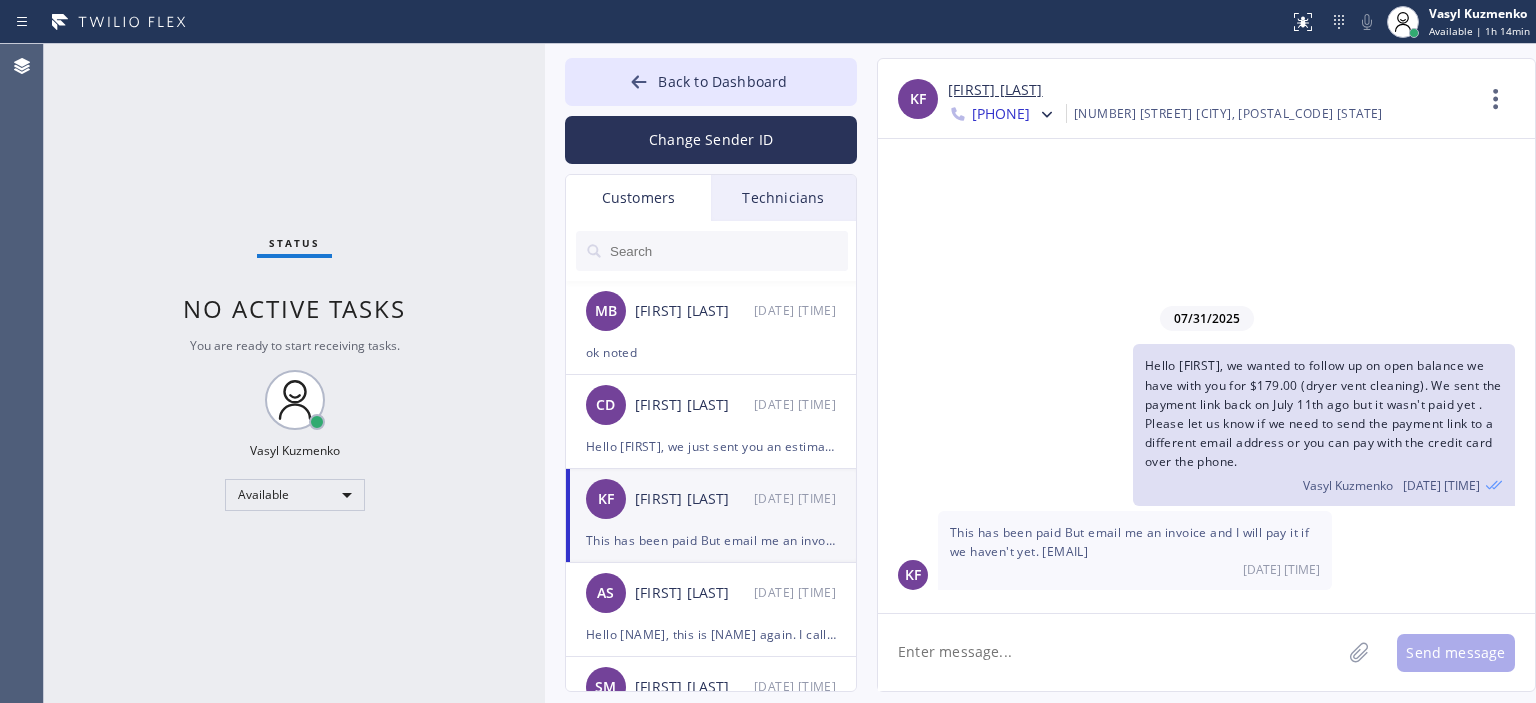 click at bounding box center [545, 373] 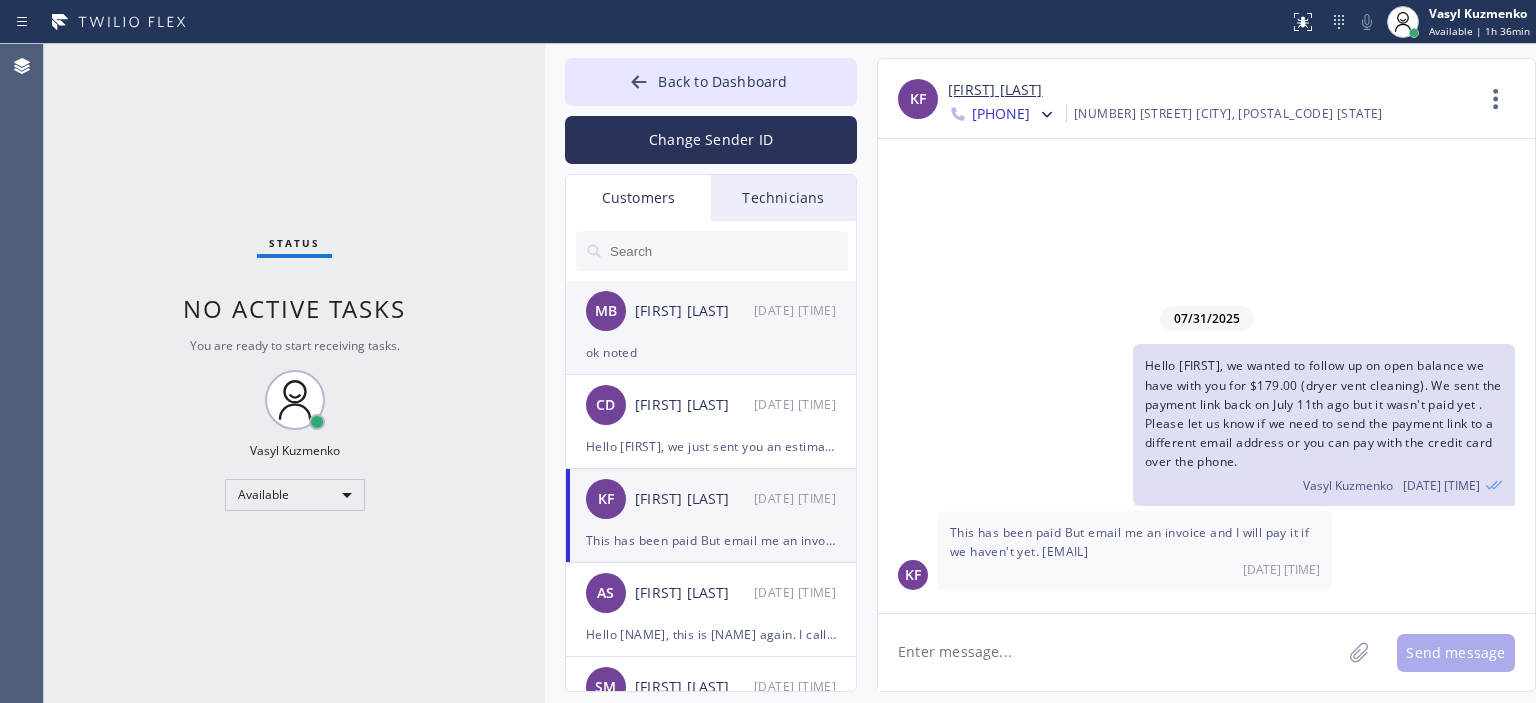 click on "MB [FIRST] [LAST] [MM]/[DD] [HH]:[MM] [AM]/[PM]" at bounding box center (712, 311) 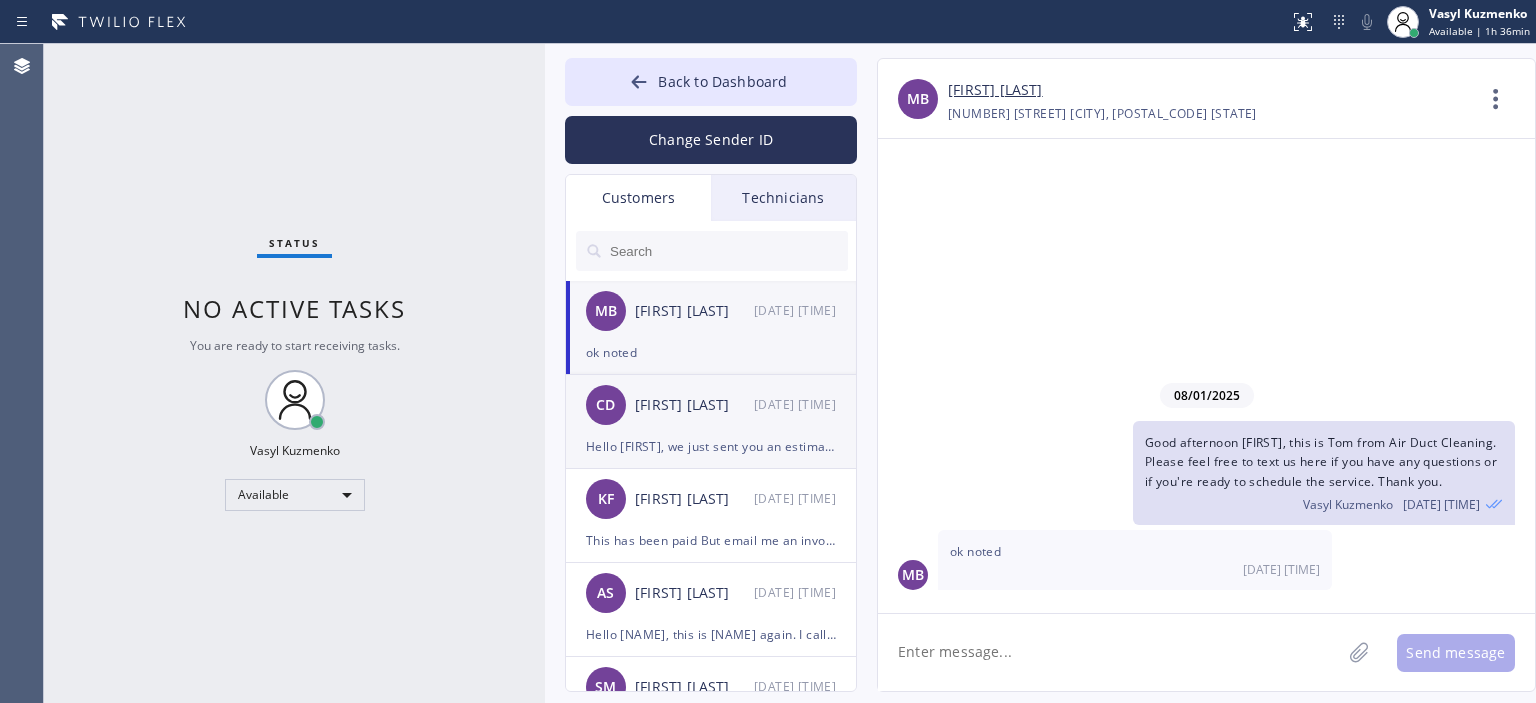 click on "[FIRST]  [LAST]" at bounding box center (694, 405) 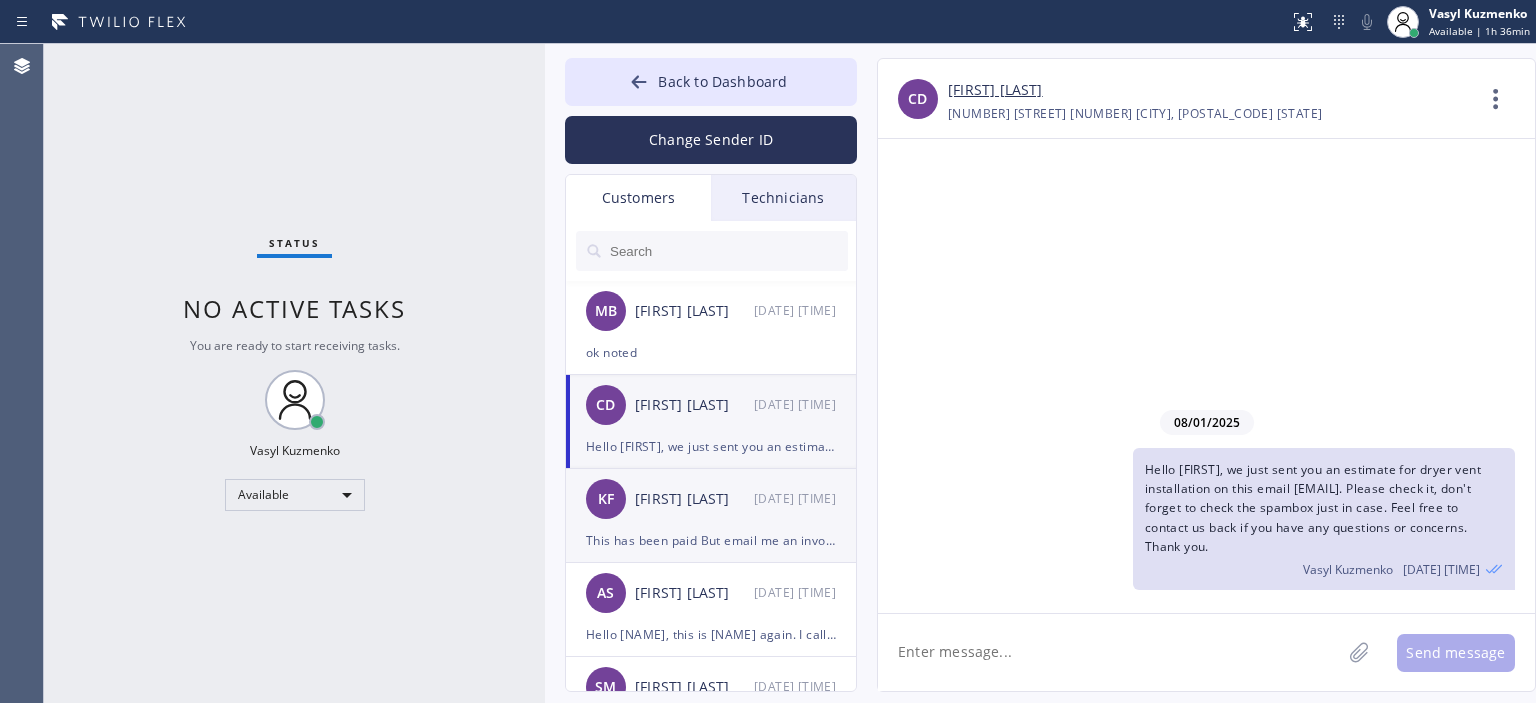 click on "[FIRST] [LAST] [MONTH]/[DAY] [TIME]" at bounding box center (712, 499) 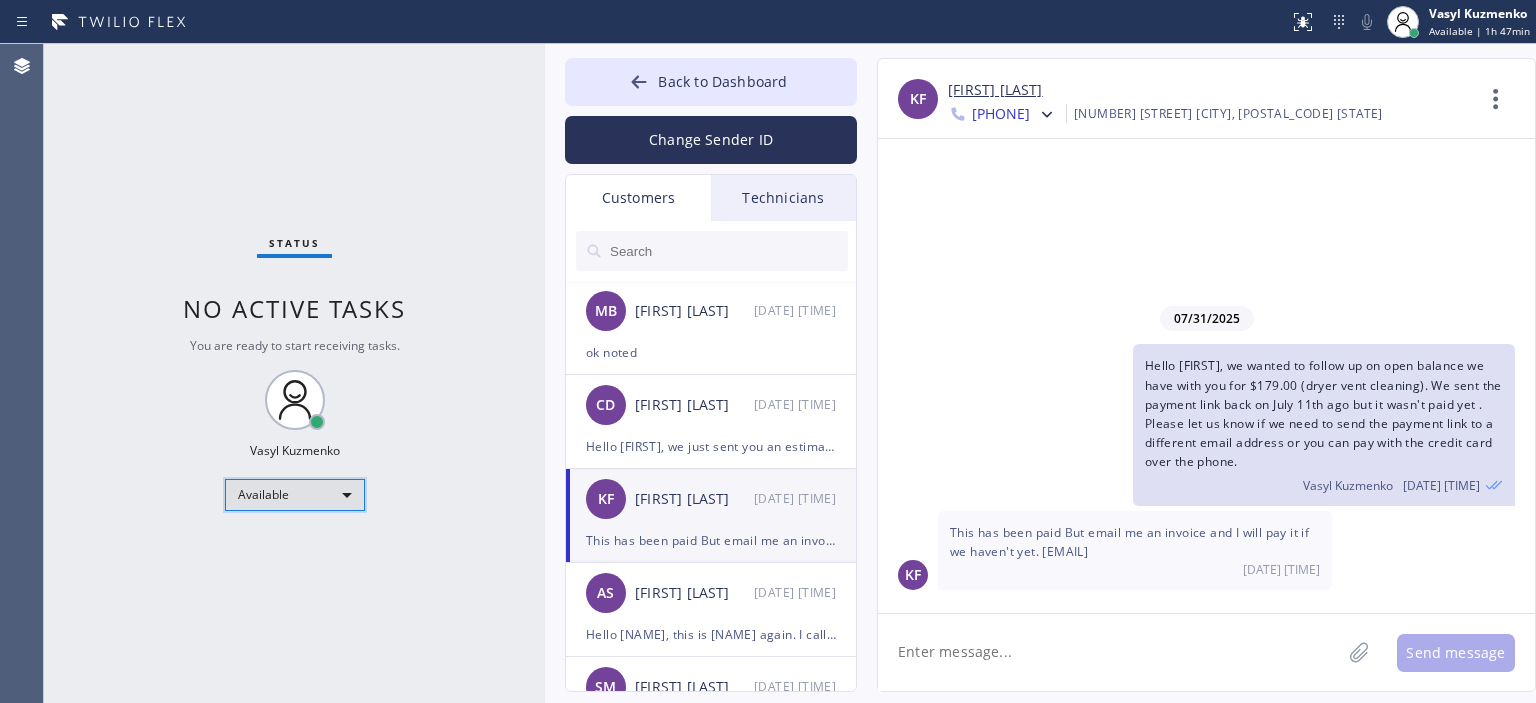 click on "Available" at bounding box center [295, 495] 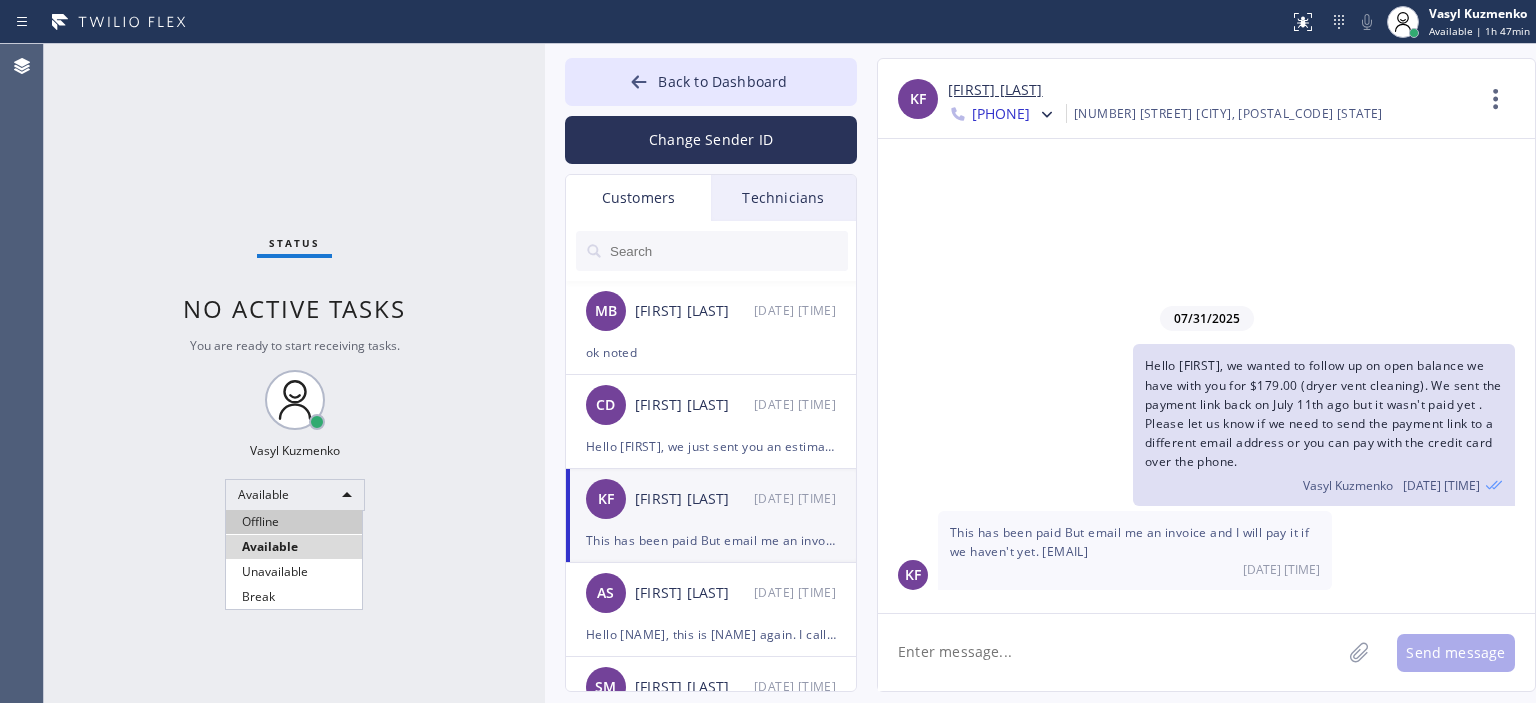 click on "Offline" at bounding box center (294, 522) 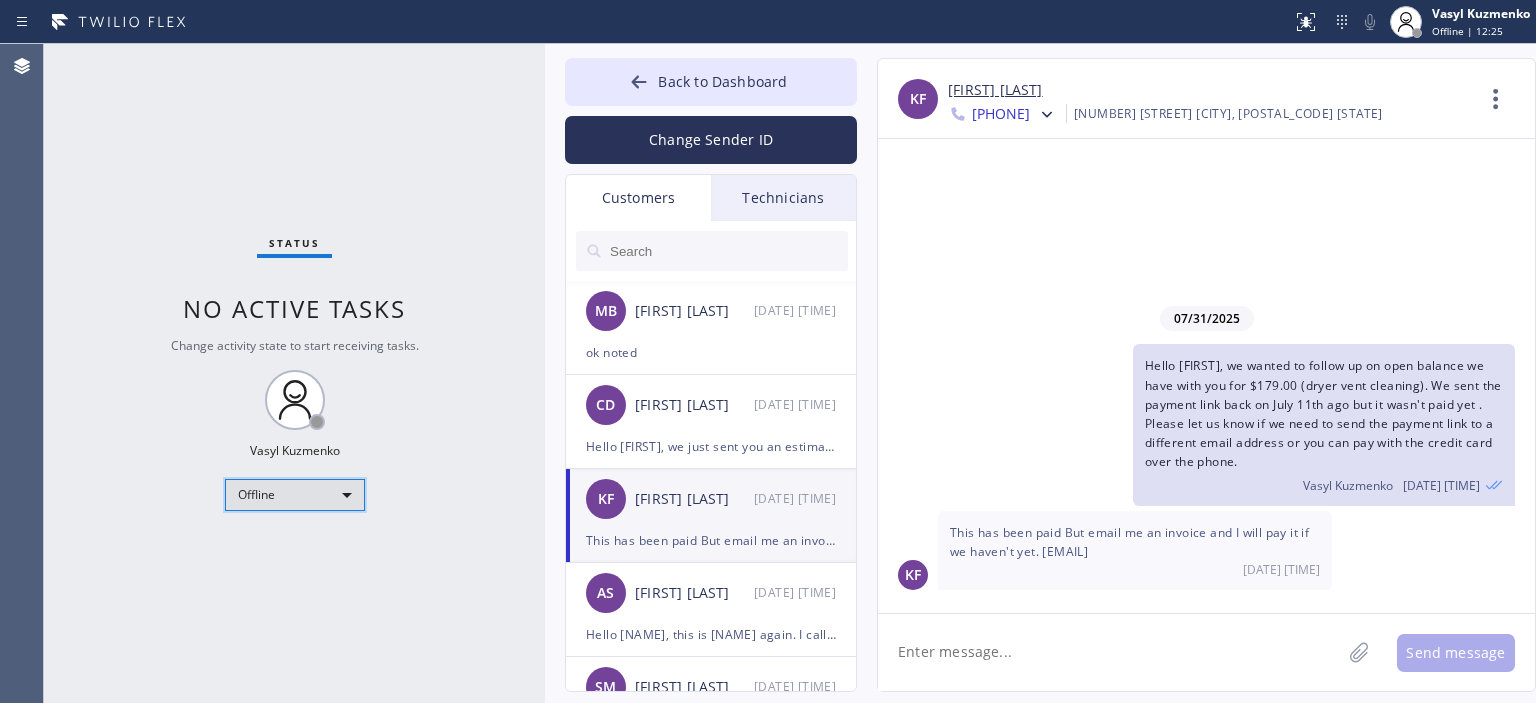 click on "Offline" at bounding box center [295, 495] 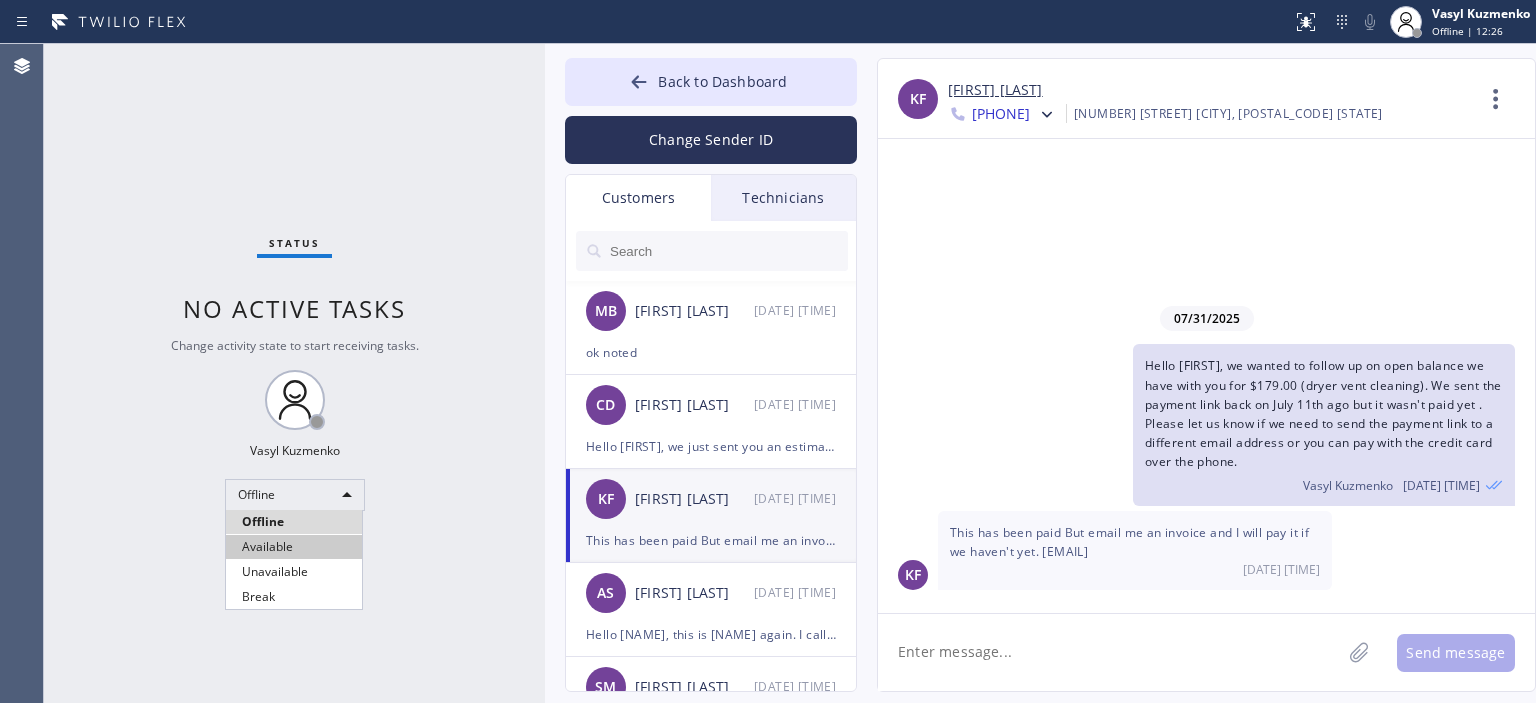 click on "Available" at bounding box center [294, 547] 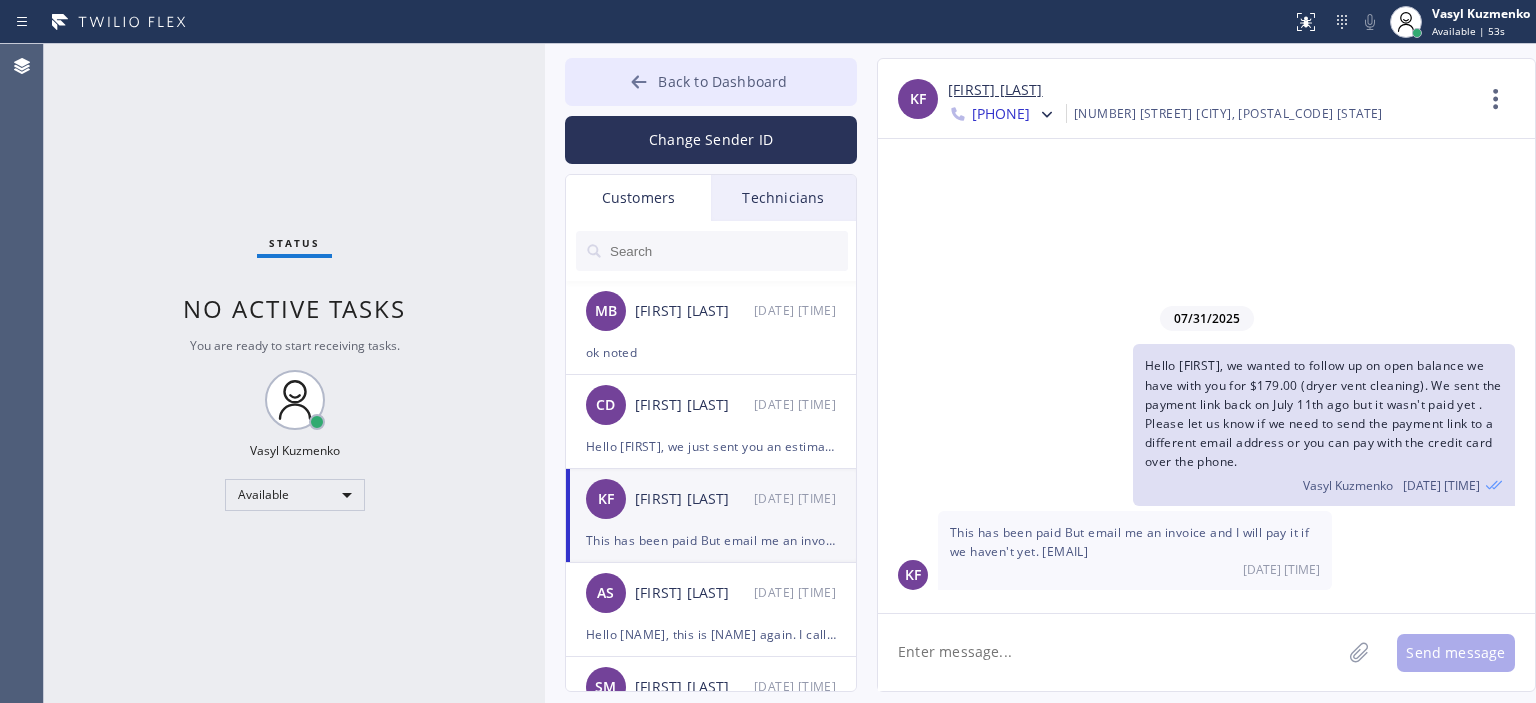 click on "Back to Dashboard" at bounding box center [711, 82] 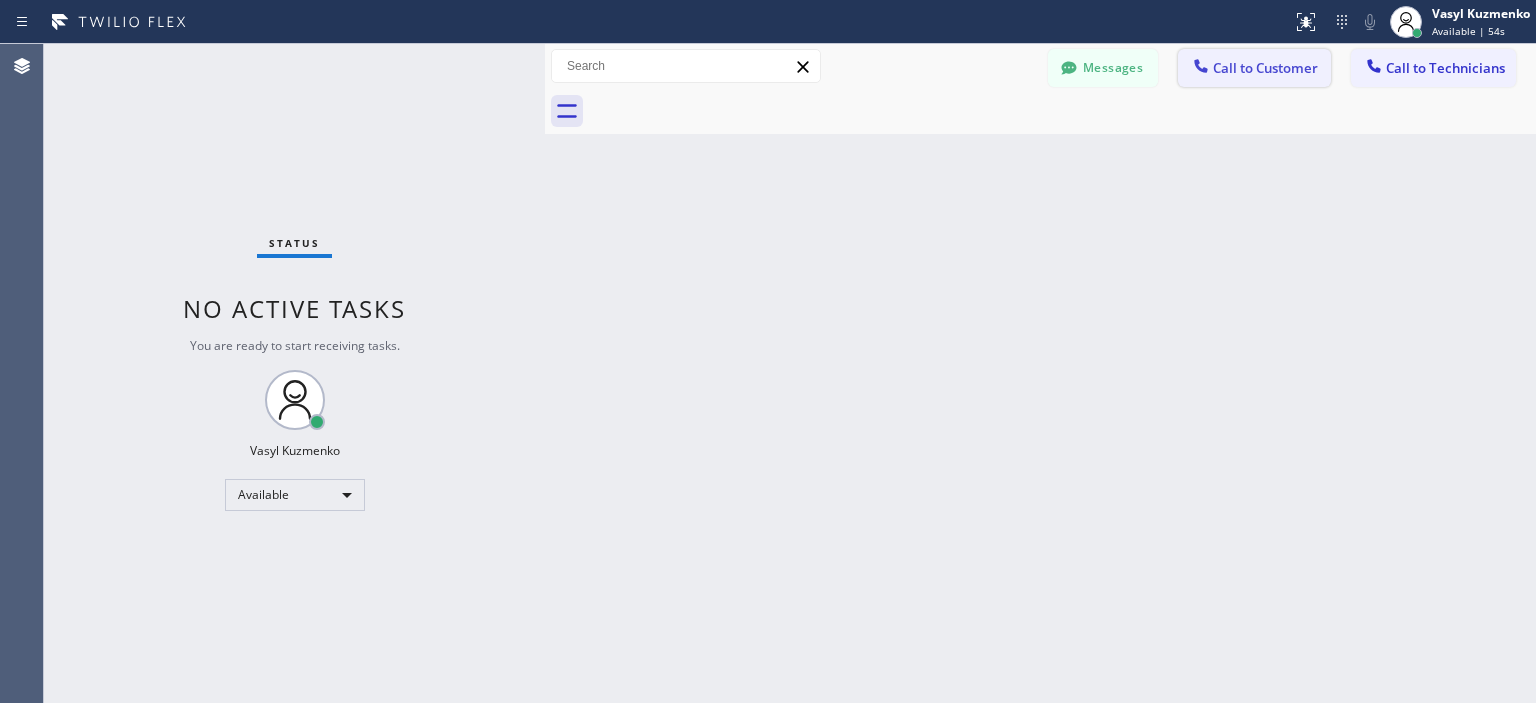 click on "Call to Customer" at bounding box center (1265, 68) 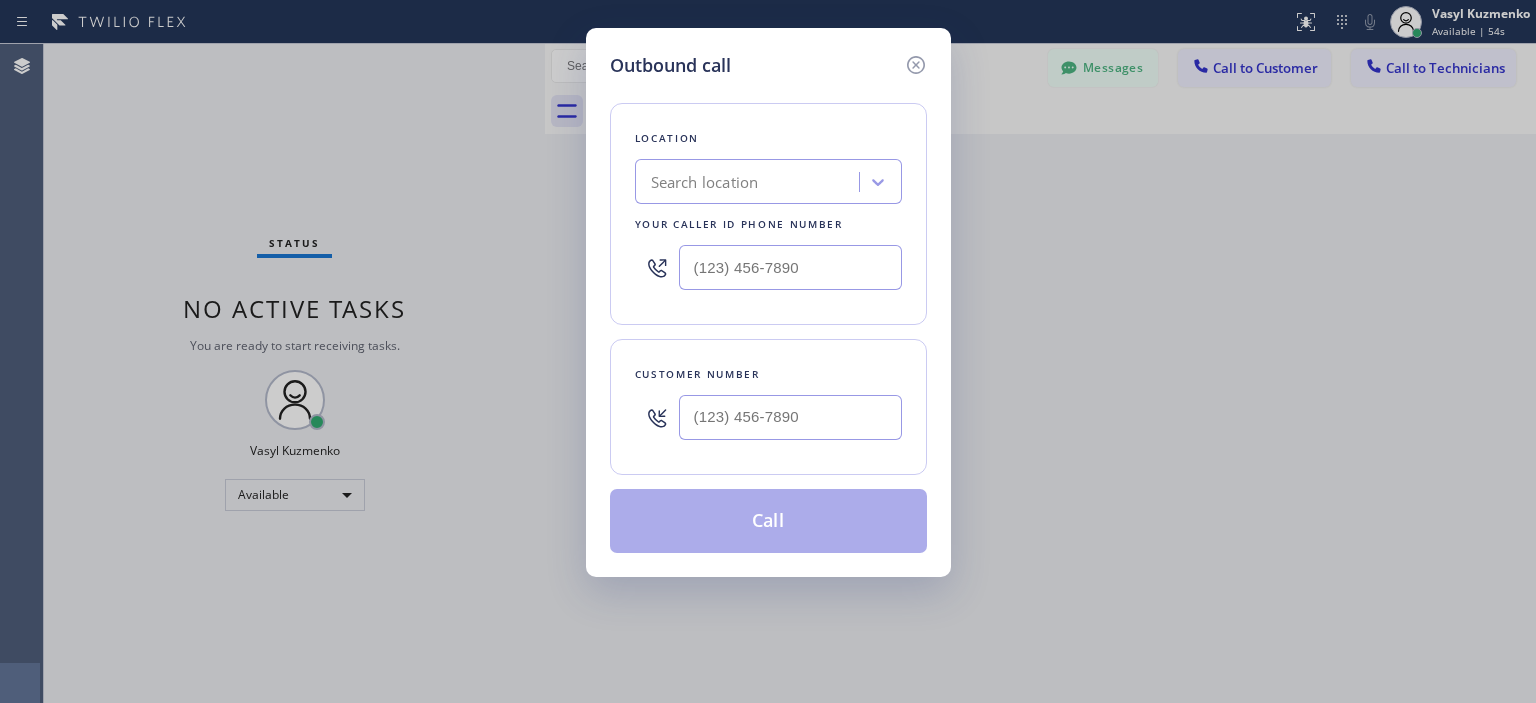 type on "(___) ___-____" 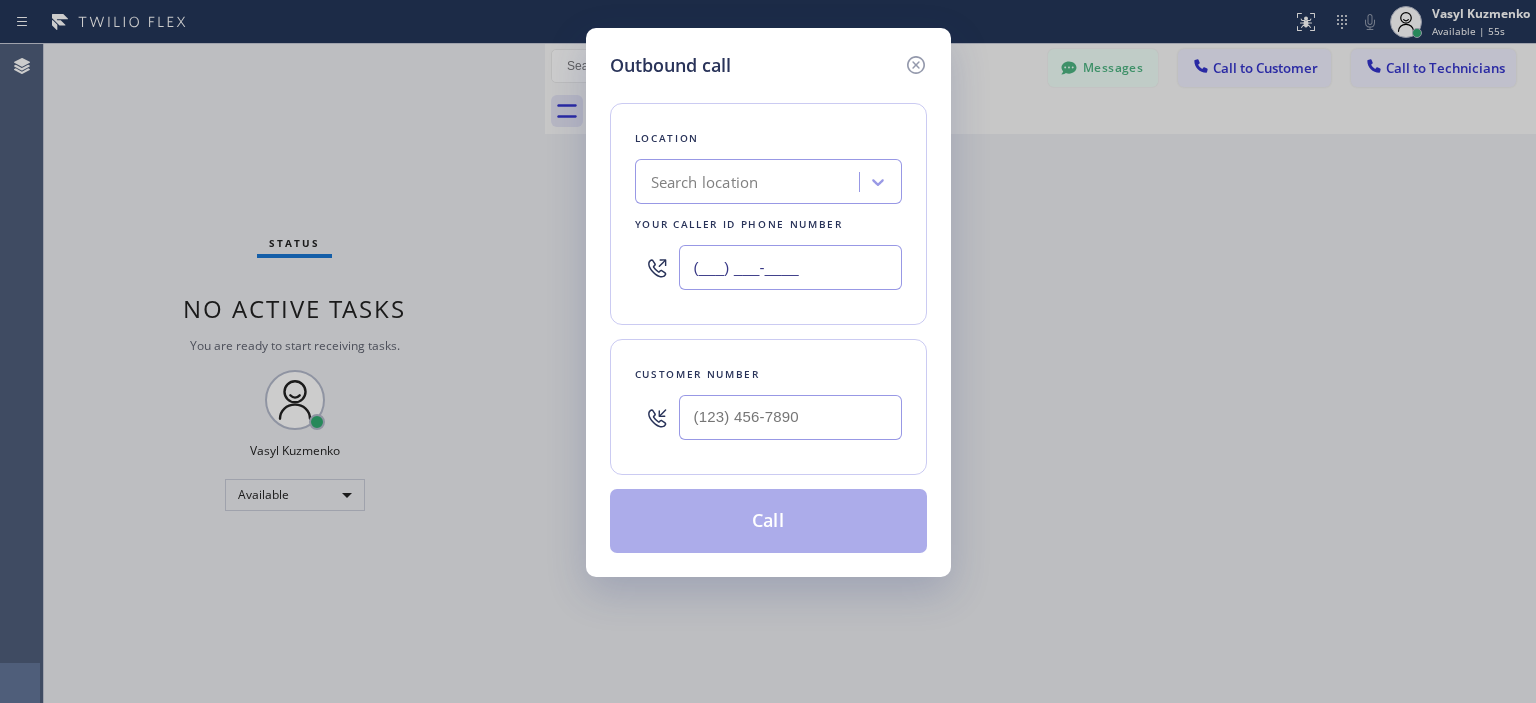 click on "(___) ___-____" at bounding box center (790, 267) 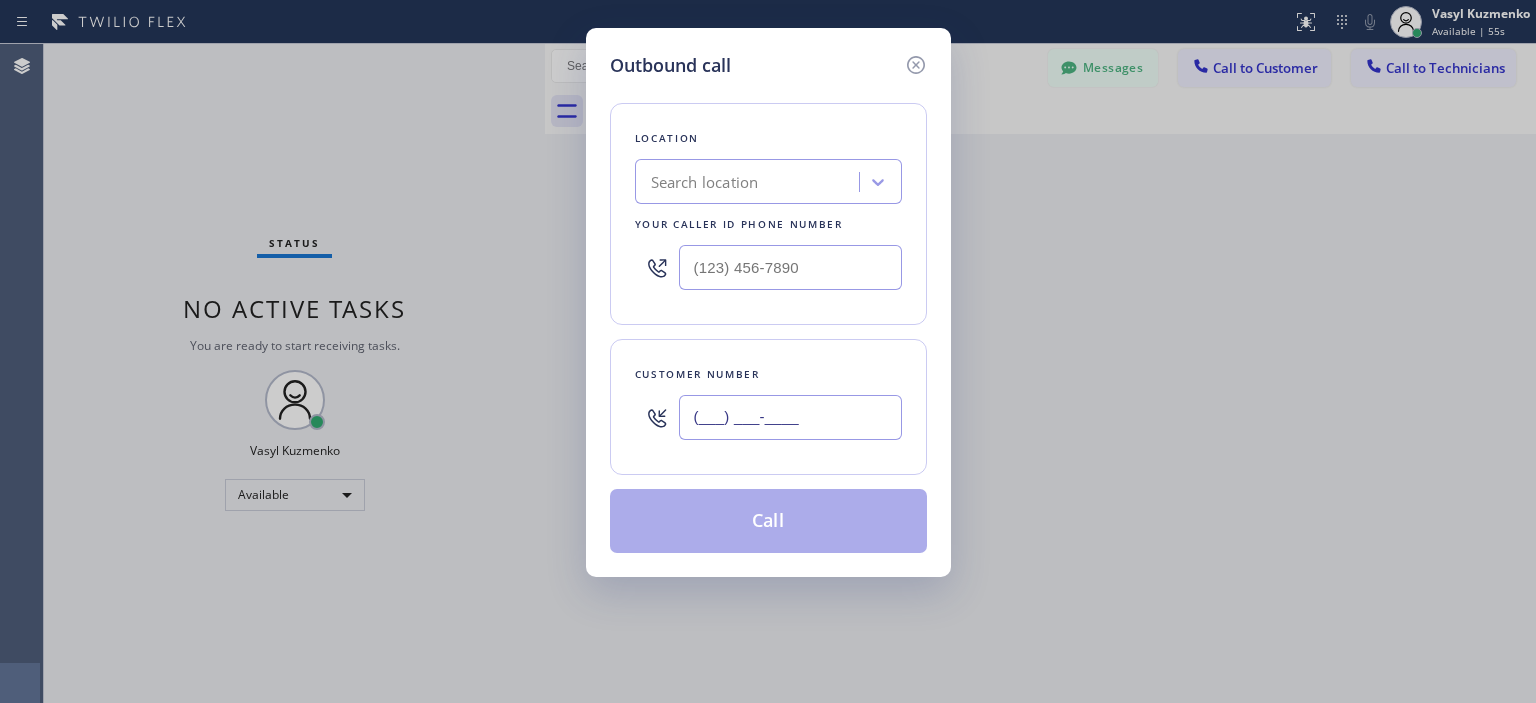 click on "(___) ___-____" at bounding box center (790, 417) 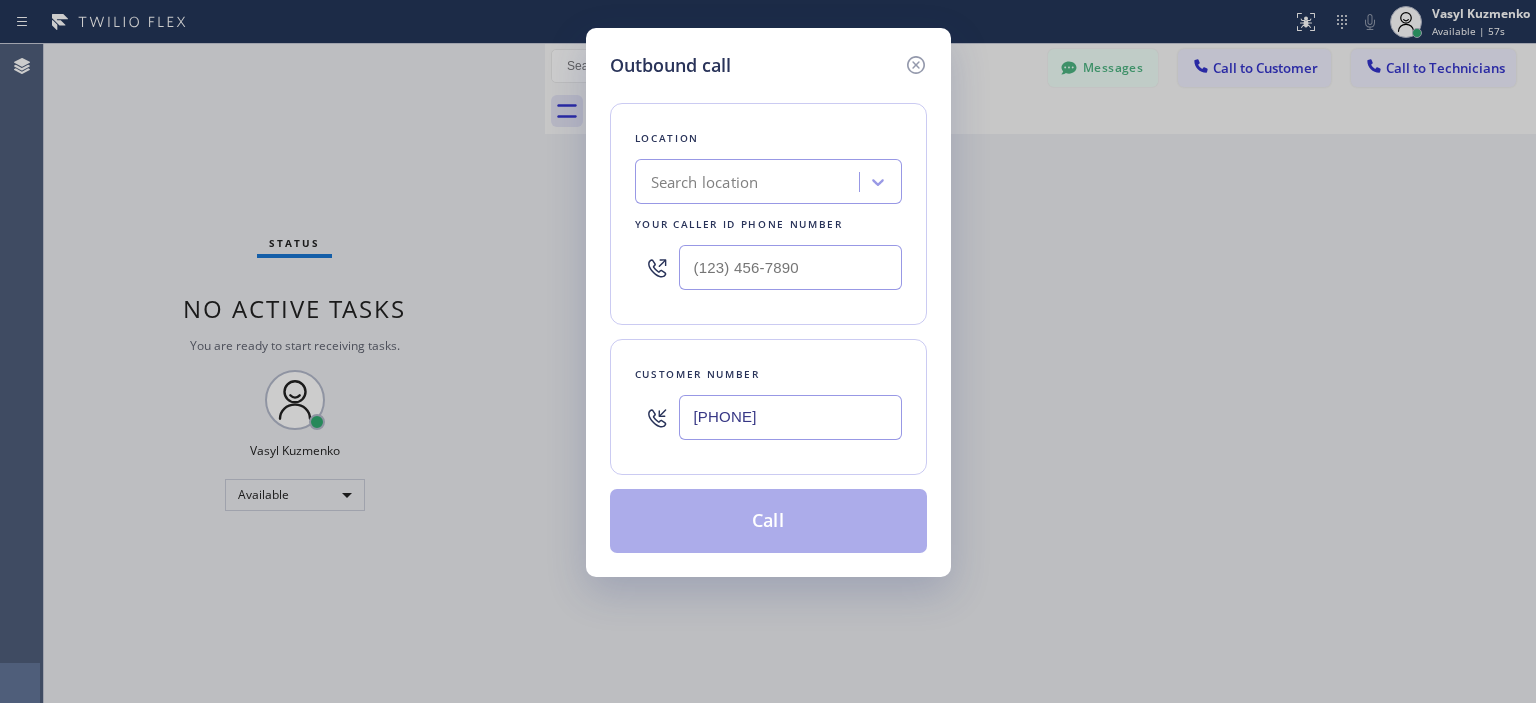 type on "[PHONE]" 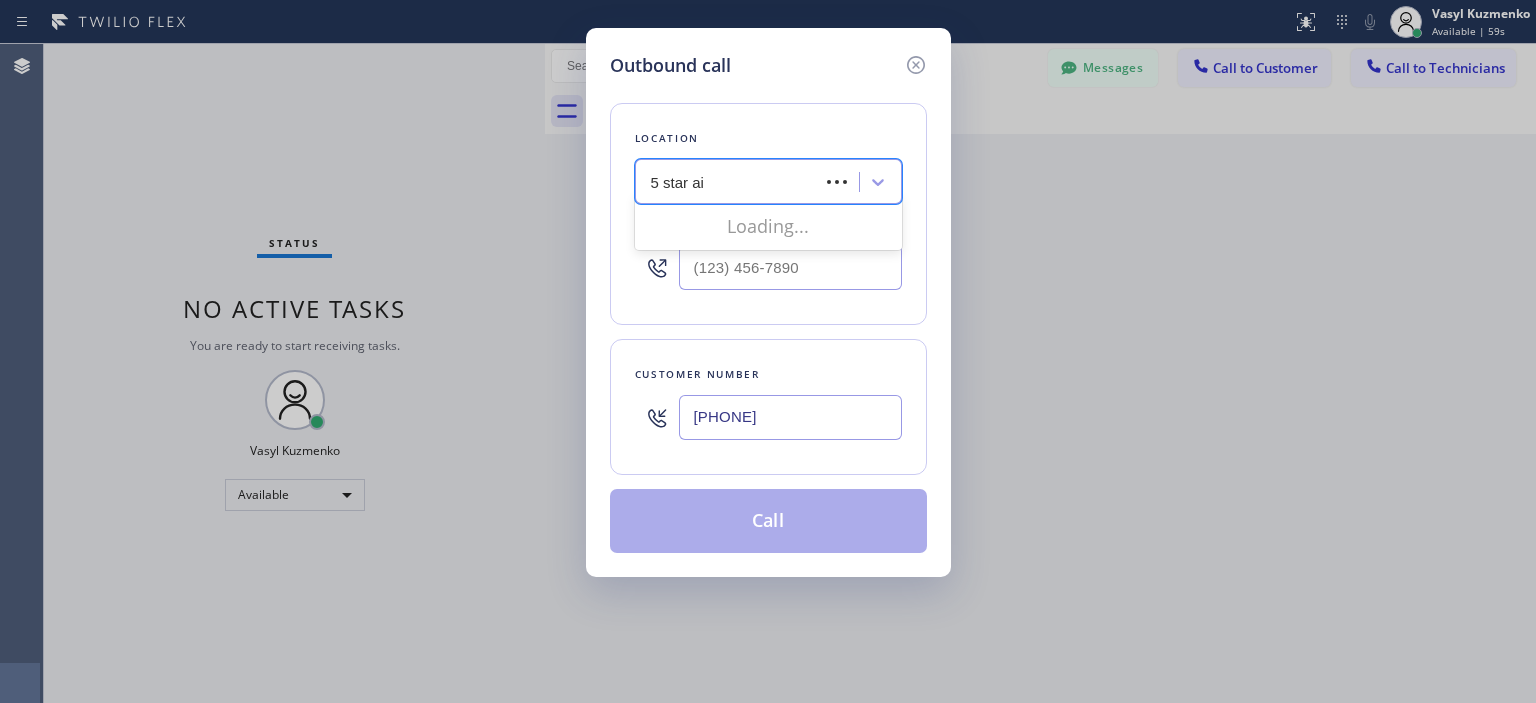 type on "5 star air" 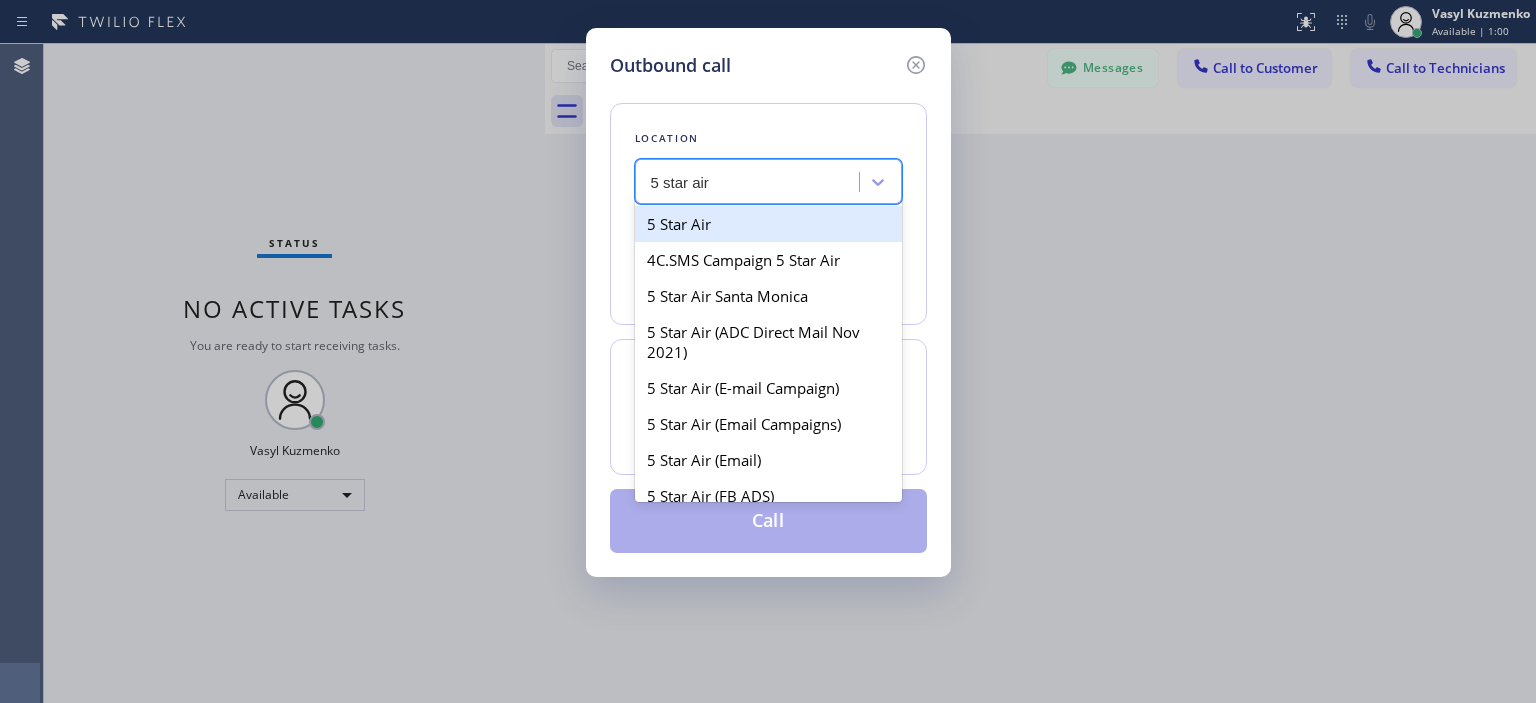 click on "5 Star Air" at bounding box center (768, 224) 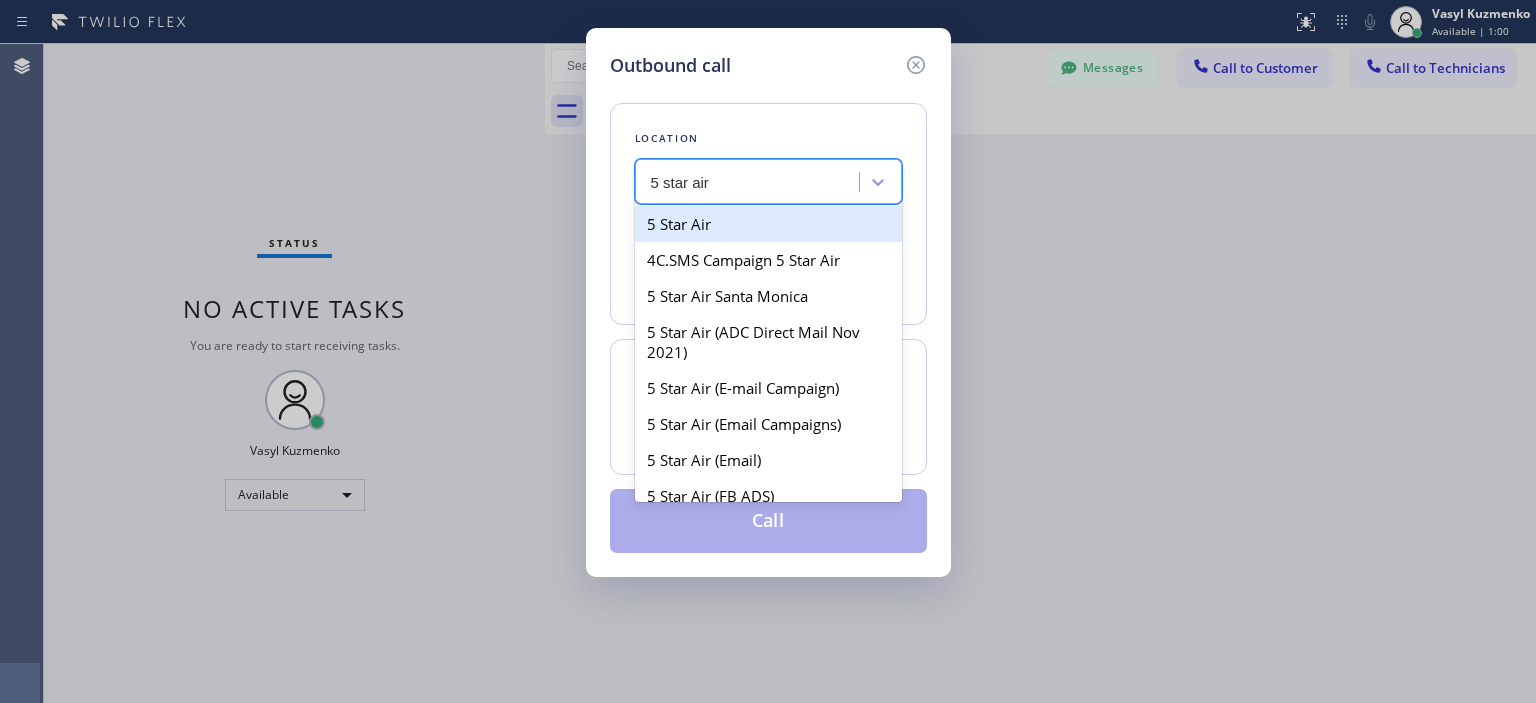 type 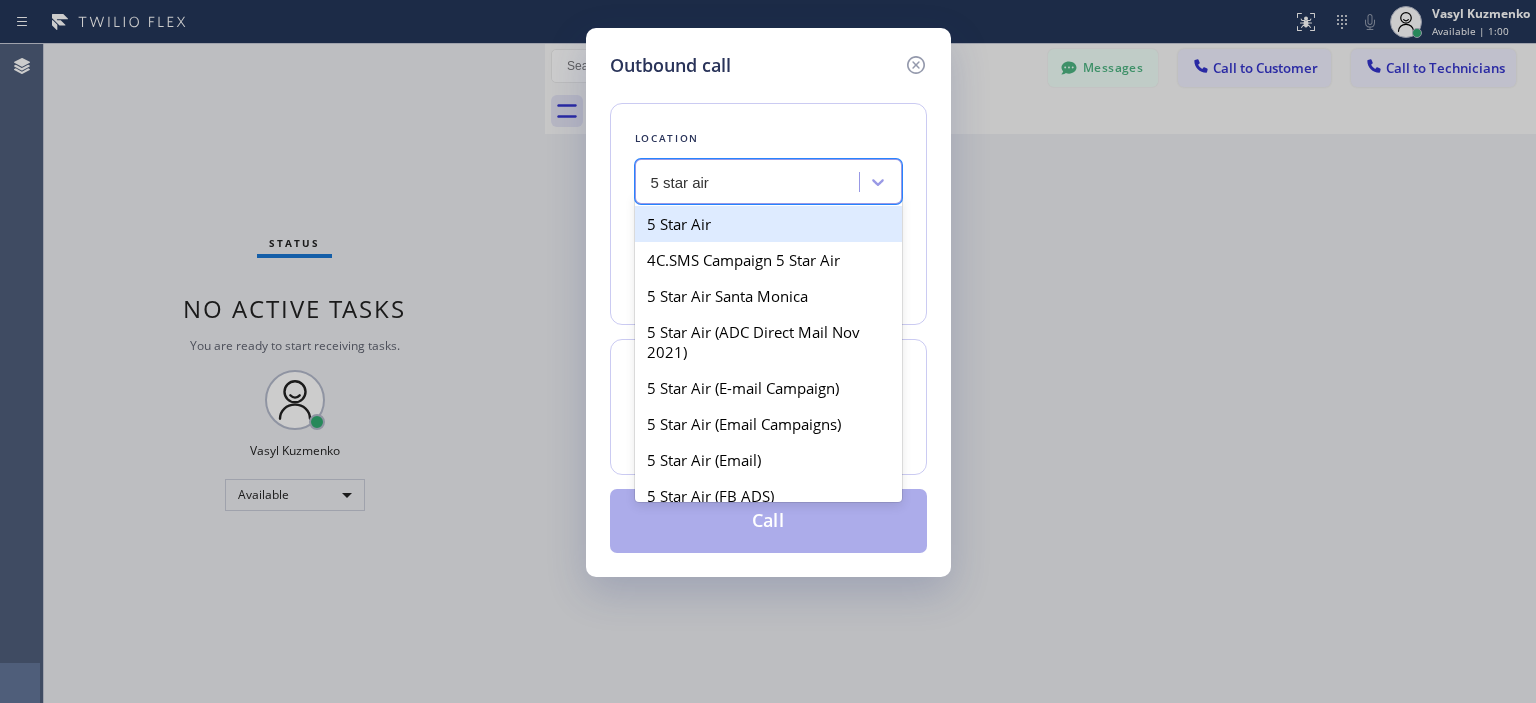 type on "[PHONE]" 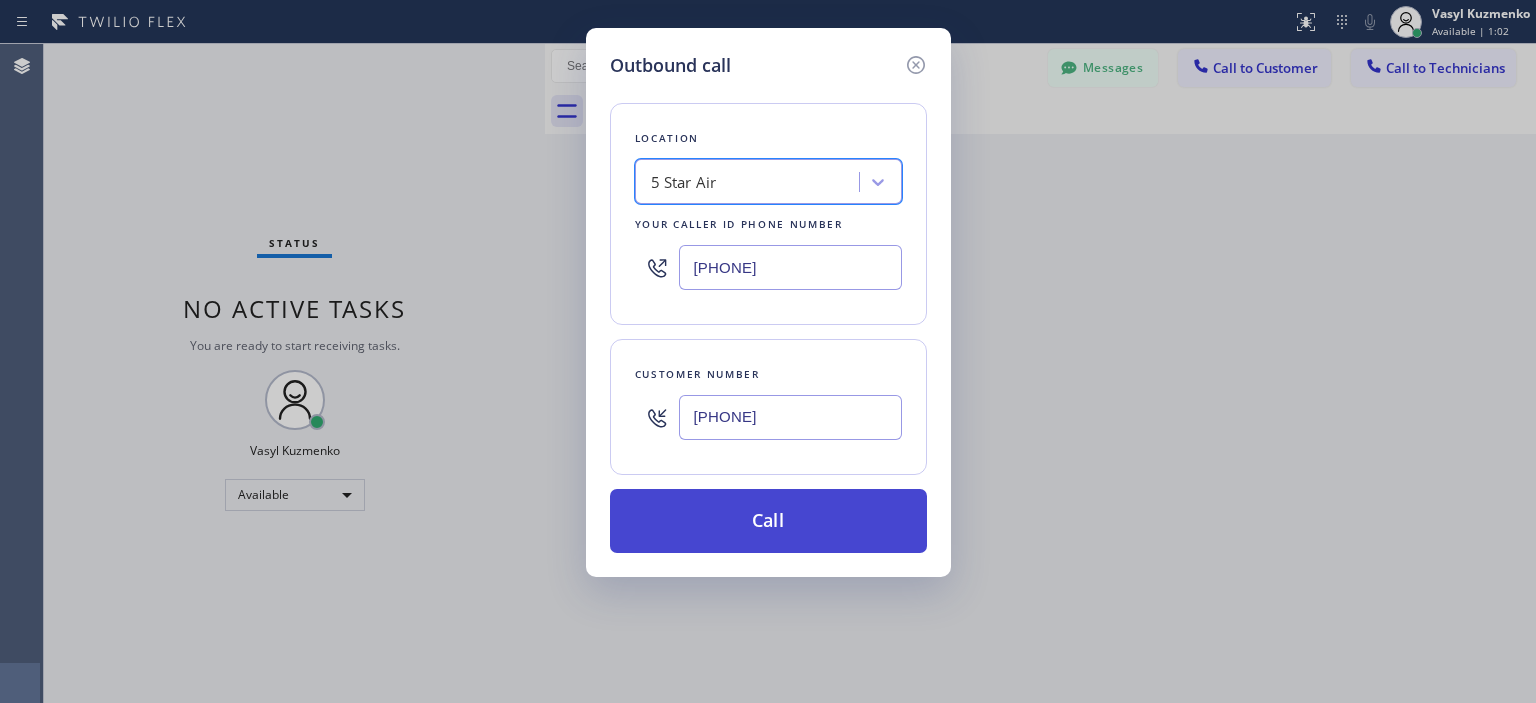 click on "Call" at bounding box center (768, 521) 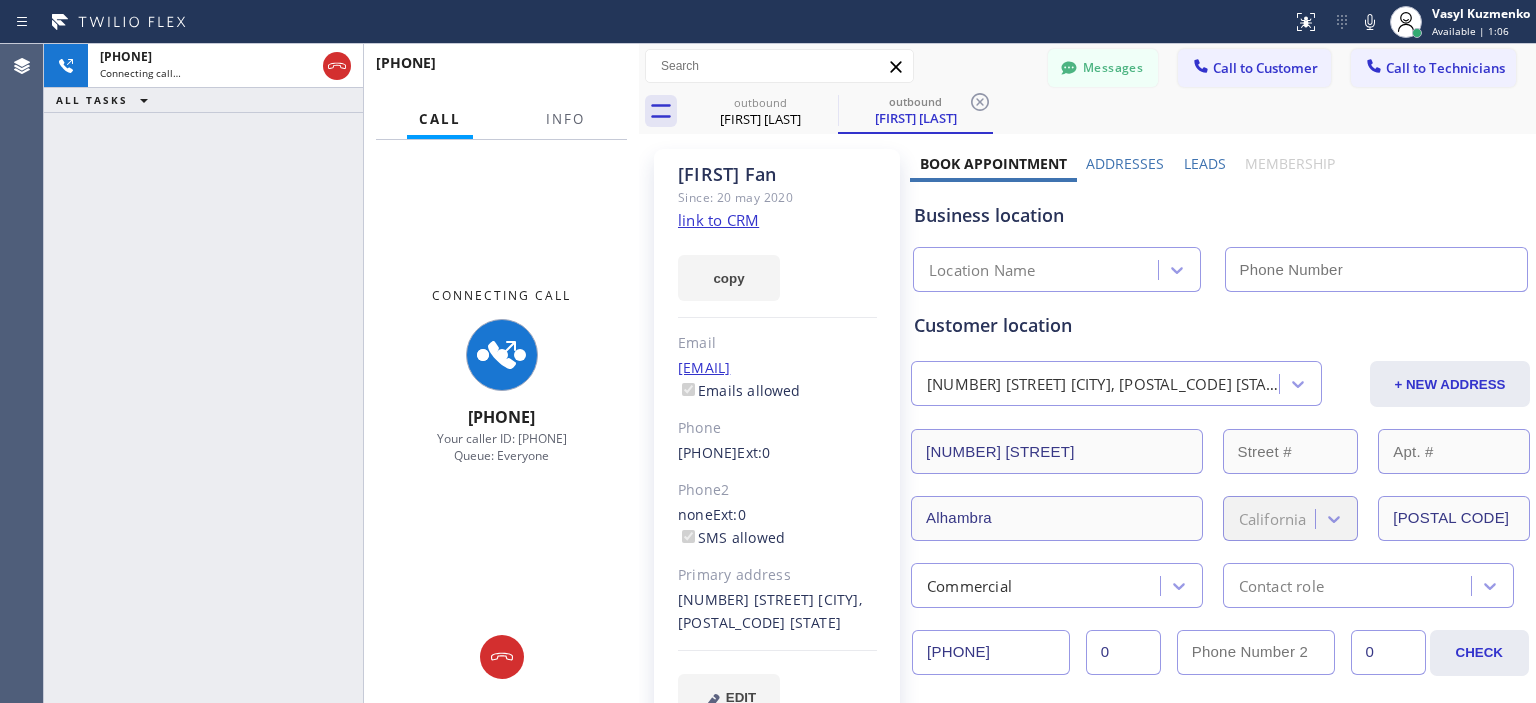 type on "[PHONE]" 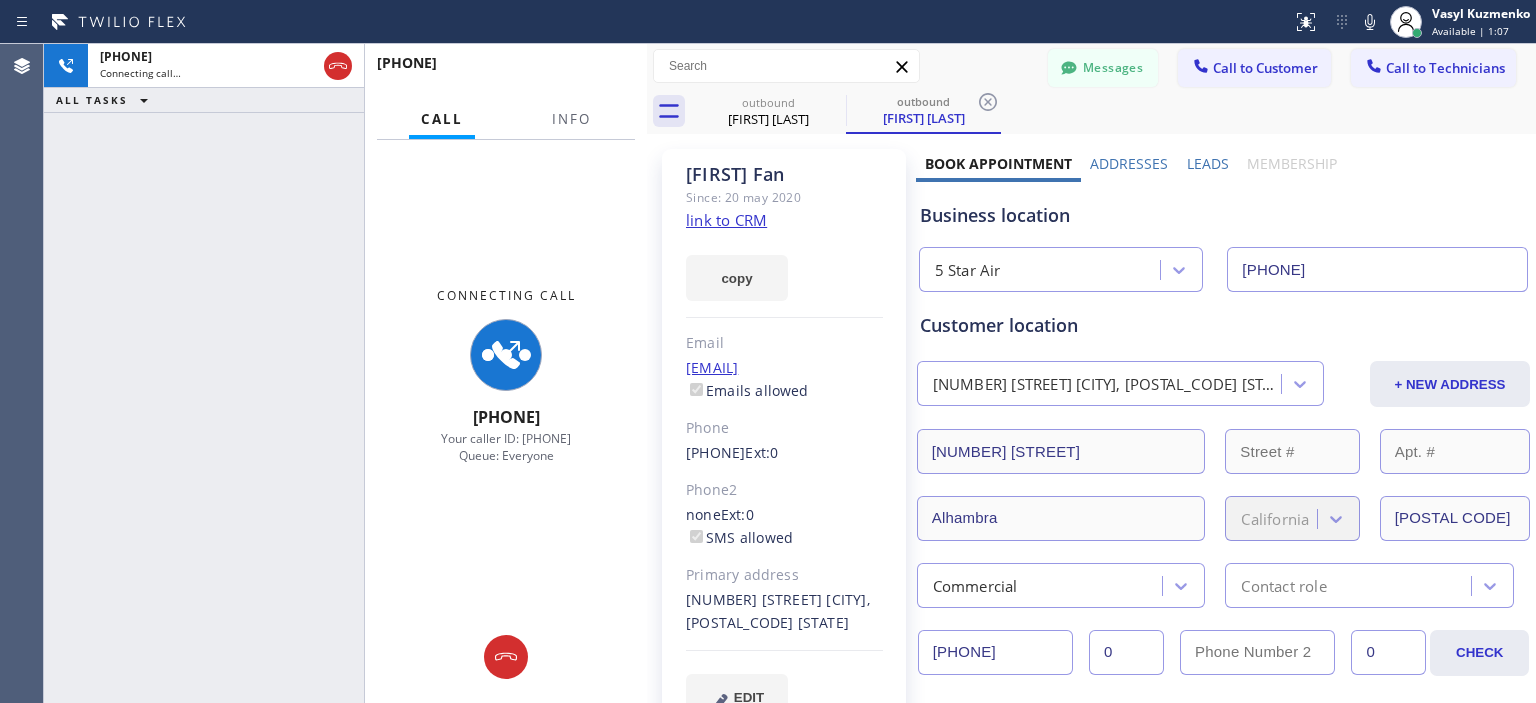 drag, startPoint x: 546, startPoint y: 85, endPoint x: 650, endPoint y: 84, distance: 104.00481 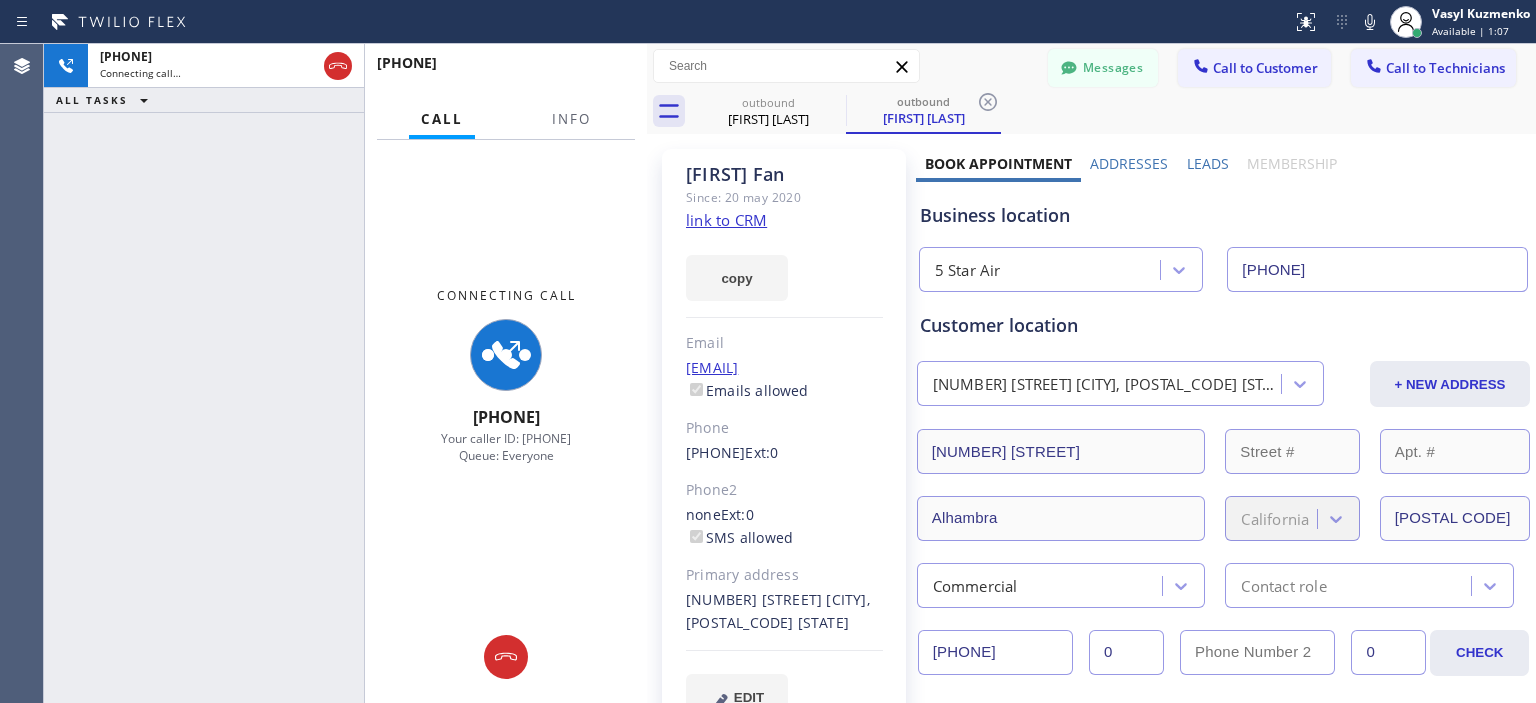 click at bounding box center (647, 373) 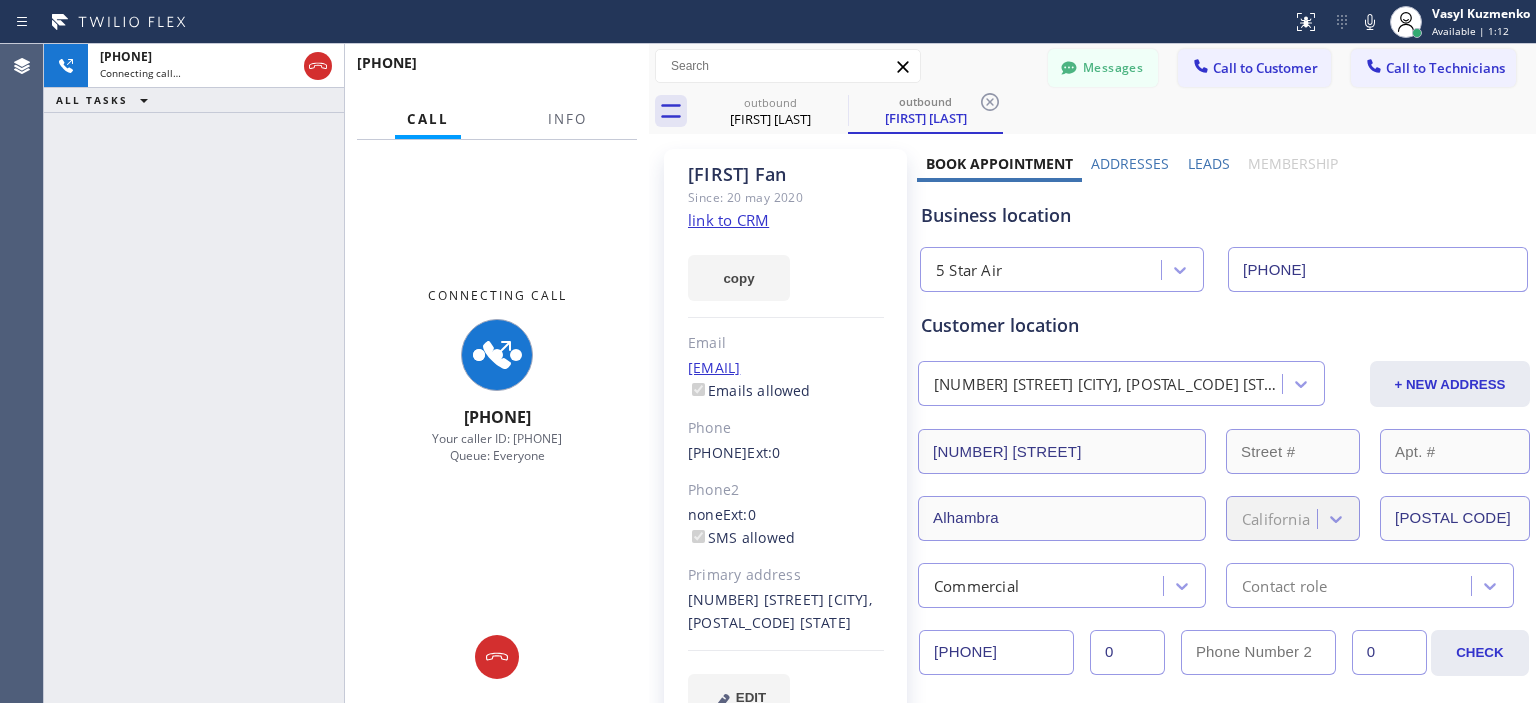 drag, startPoint x: 362, startPoint y: 91, endPoint x: 342, endPoint y: 103, distance: 23.323807 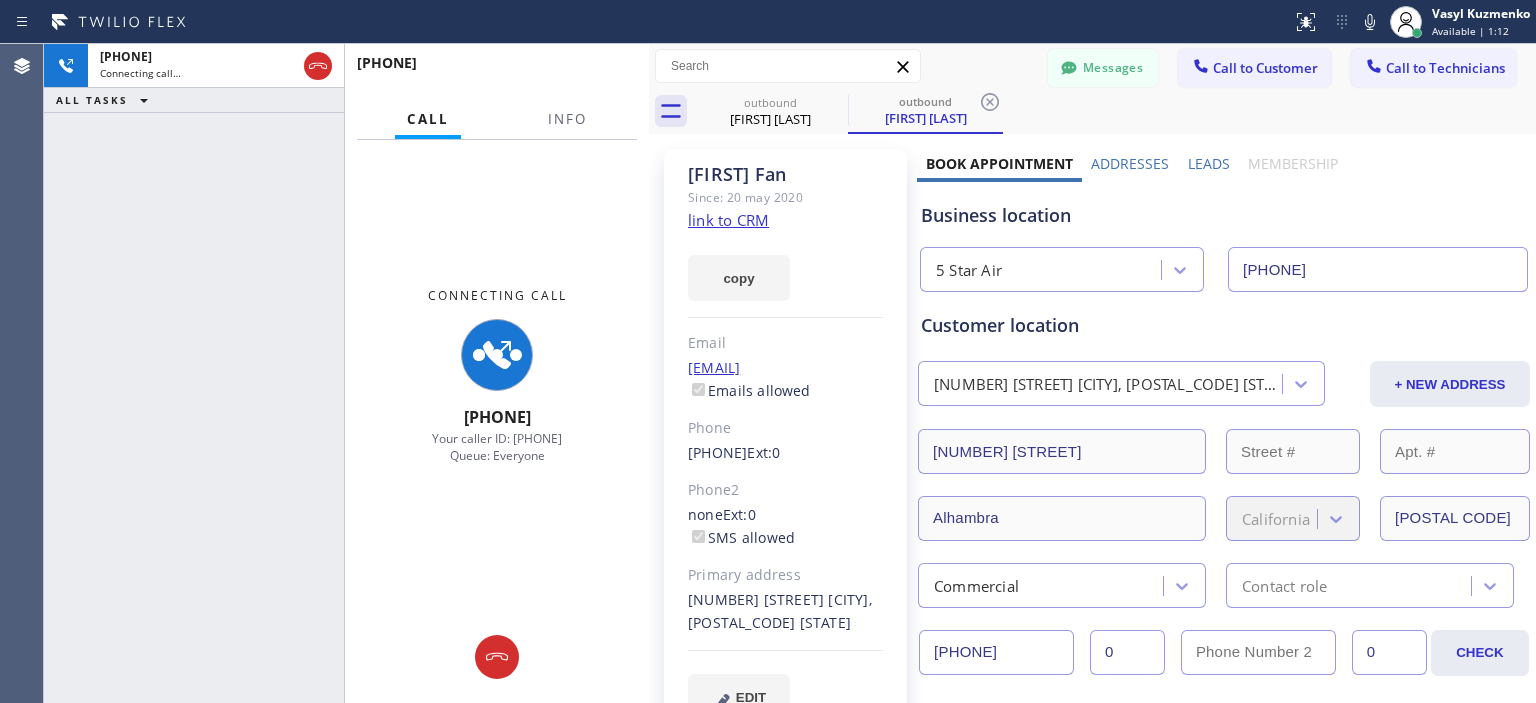 click at bounding box center [344, 373] 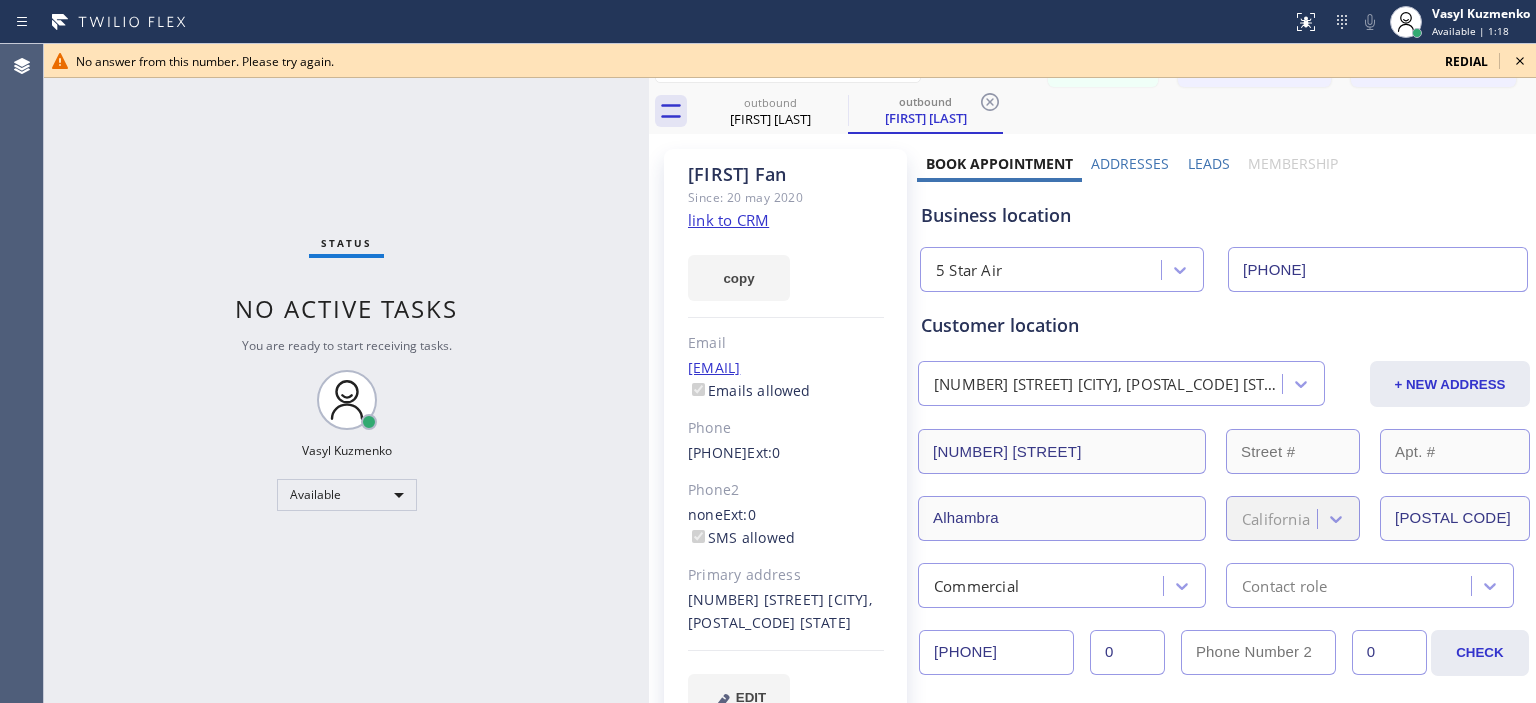 click 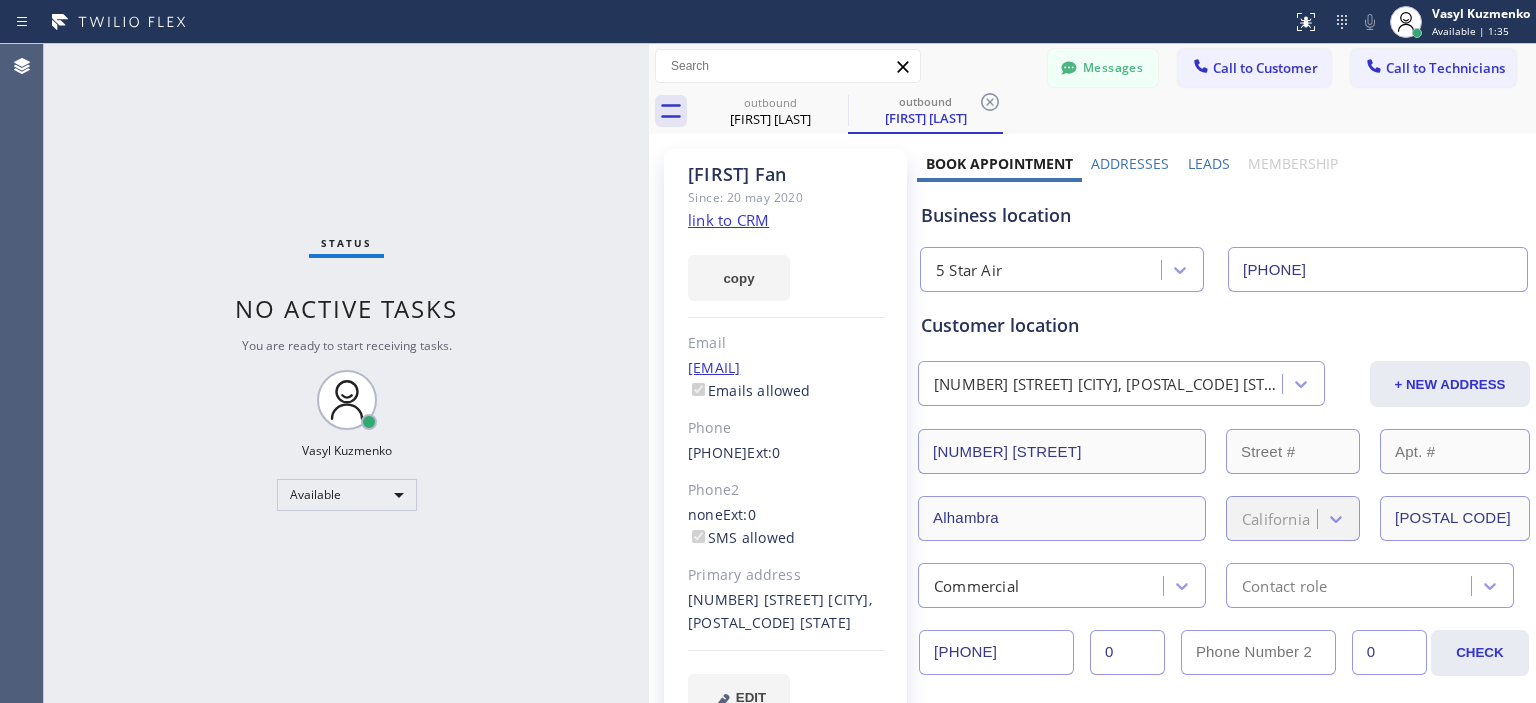click on "Status No active tasks You are ready to start receiving tasks. [FIRST] [LAST] Available" at bounding box center (346, 373) 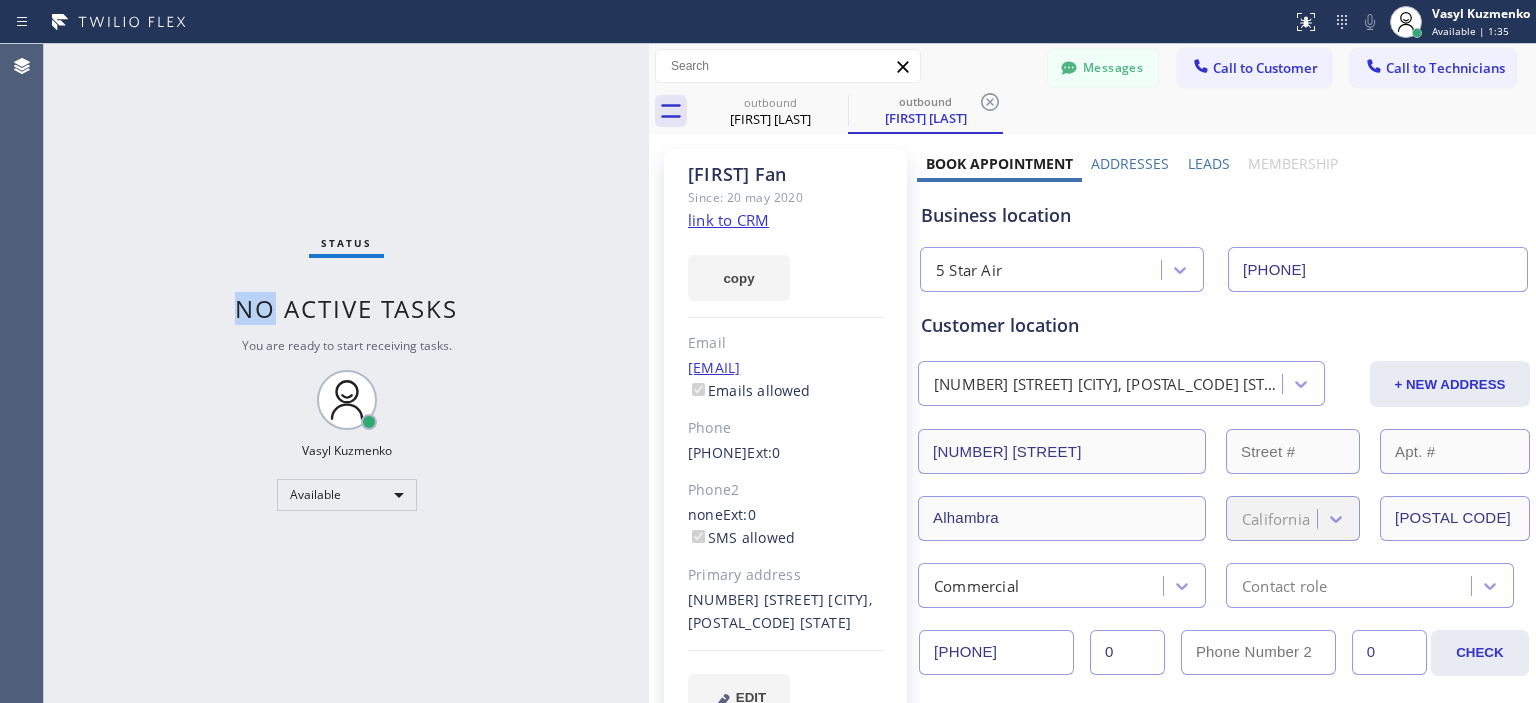click on "Status No active tasks You are ready to start receiving tasks. [FIRST] [LAST] Available" at bounding box center [346, 373] 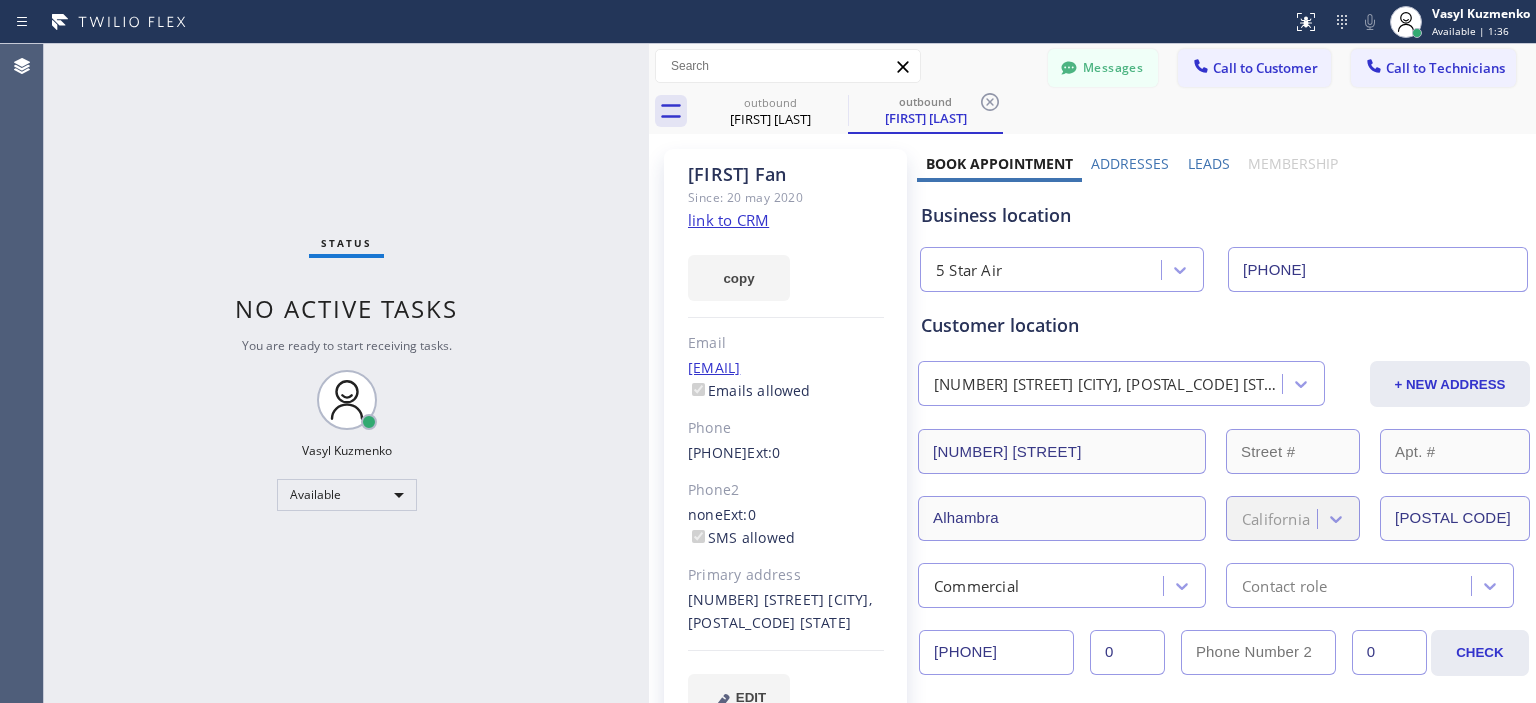 click on "Status No active tasks You are ready to start receiving tasks. [FIRST] [LAST] Available" at bounding box center (346, 373) 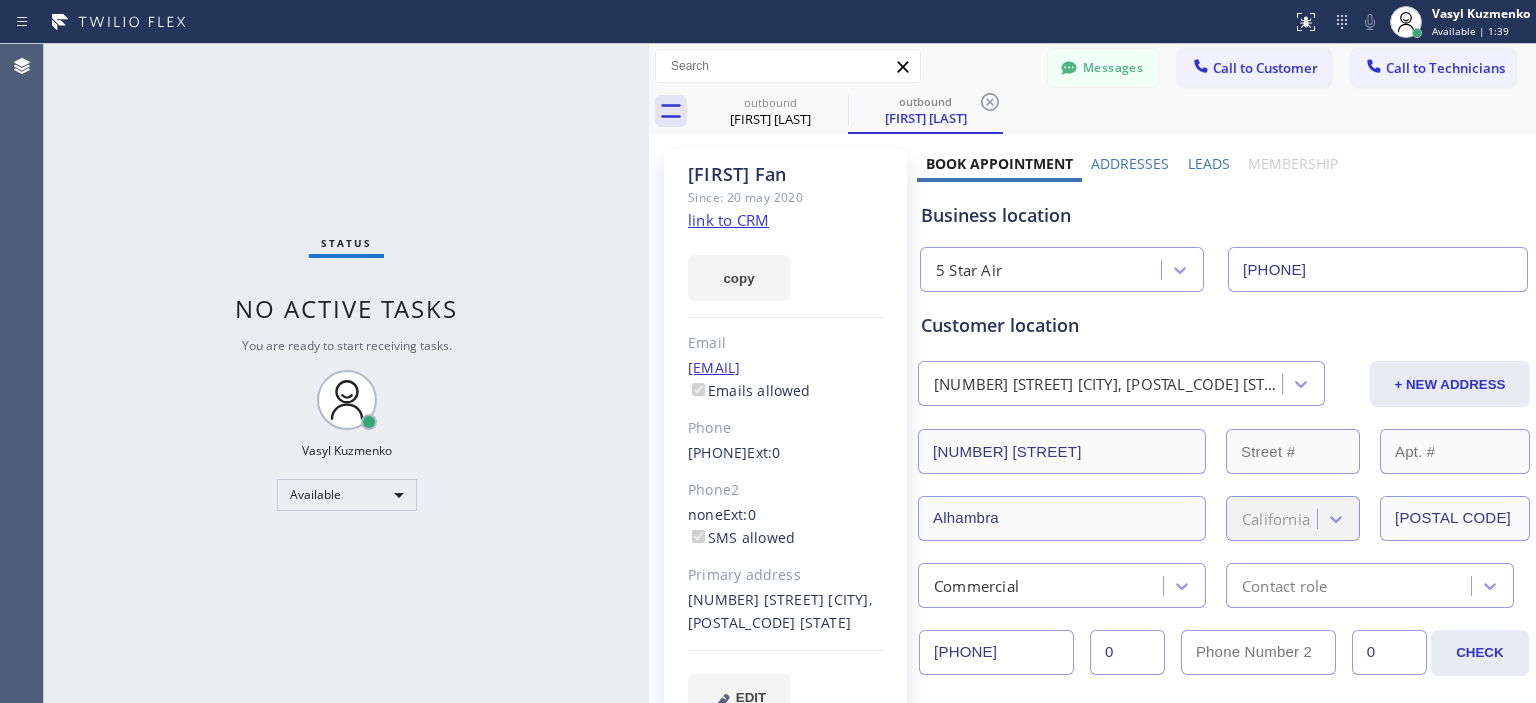 drag, startPoint x: 788, startPoint y: 452, endPoint x: 681, endPoint y: 453, distance: 107.00467 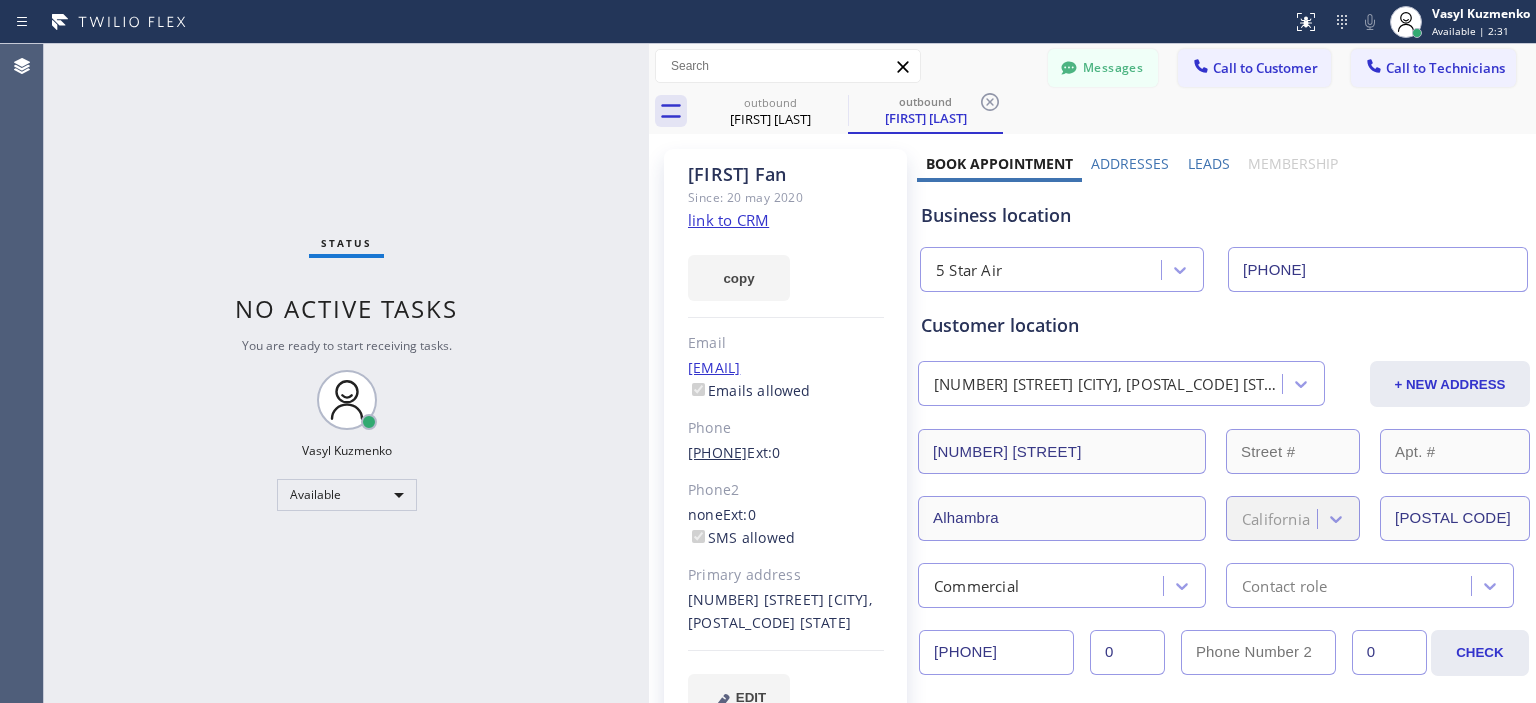 copy on "[PHONE]" 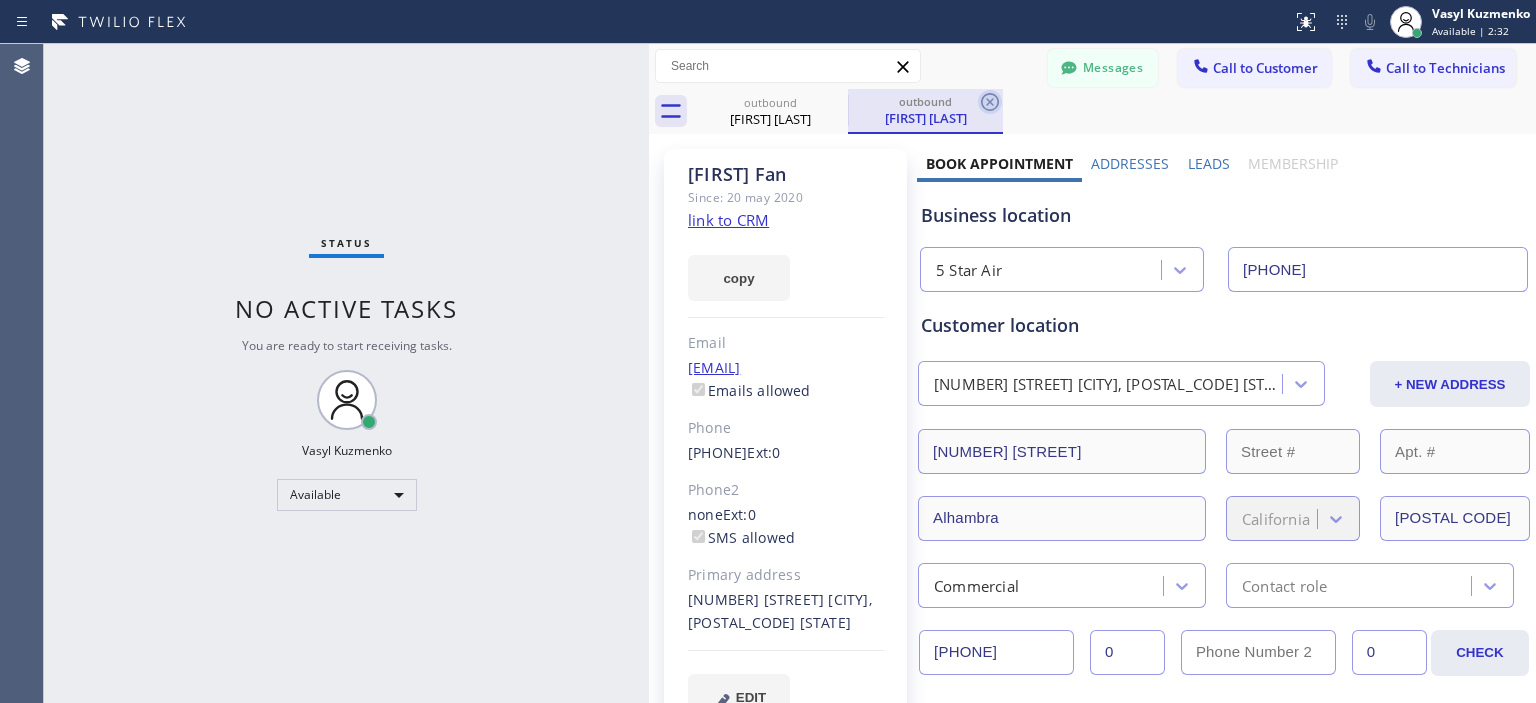 click 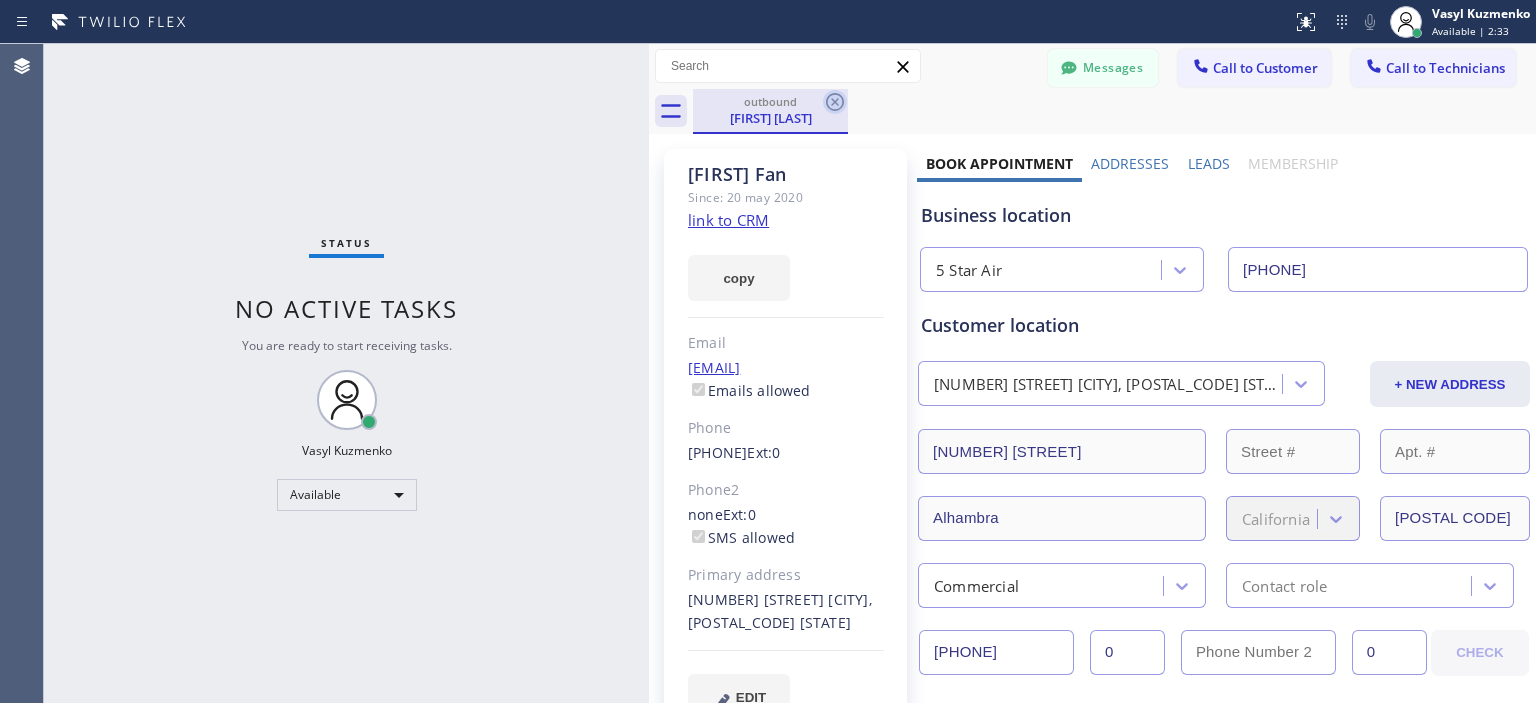 click 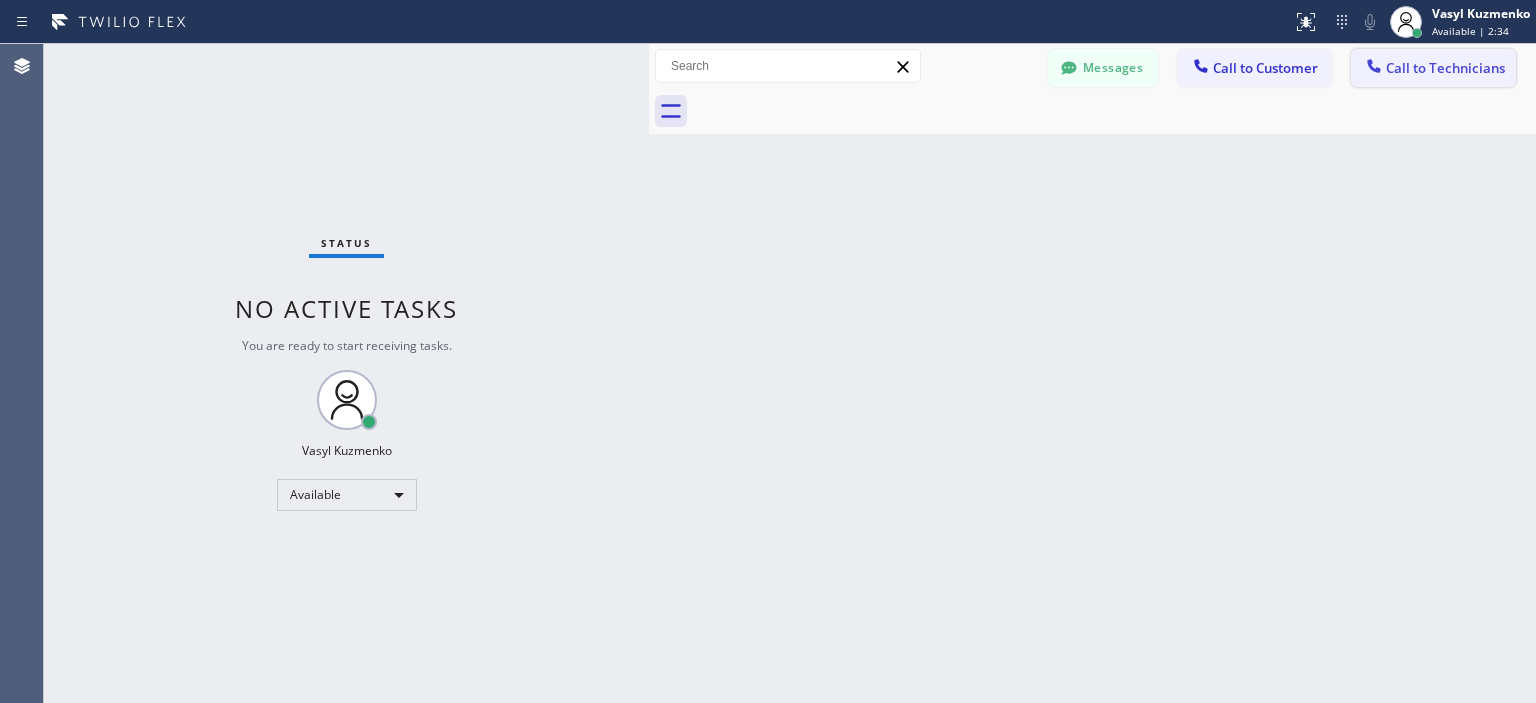 click on "Call to Technicians" at bounding box center (1445, 68) 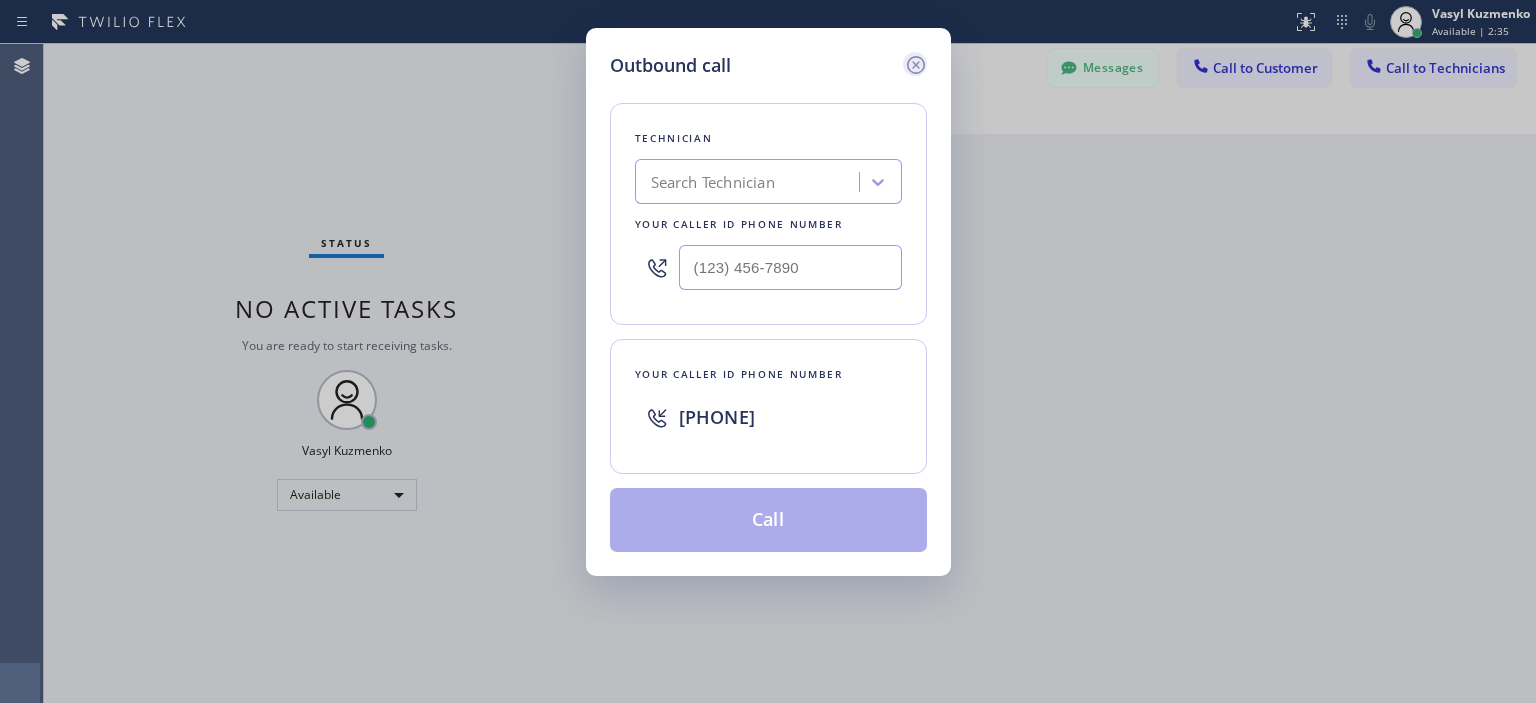 click 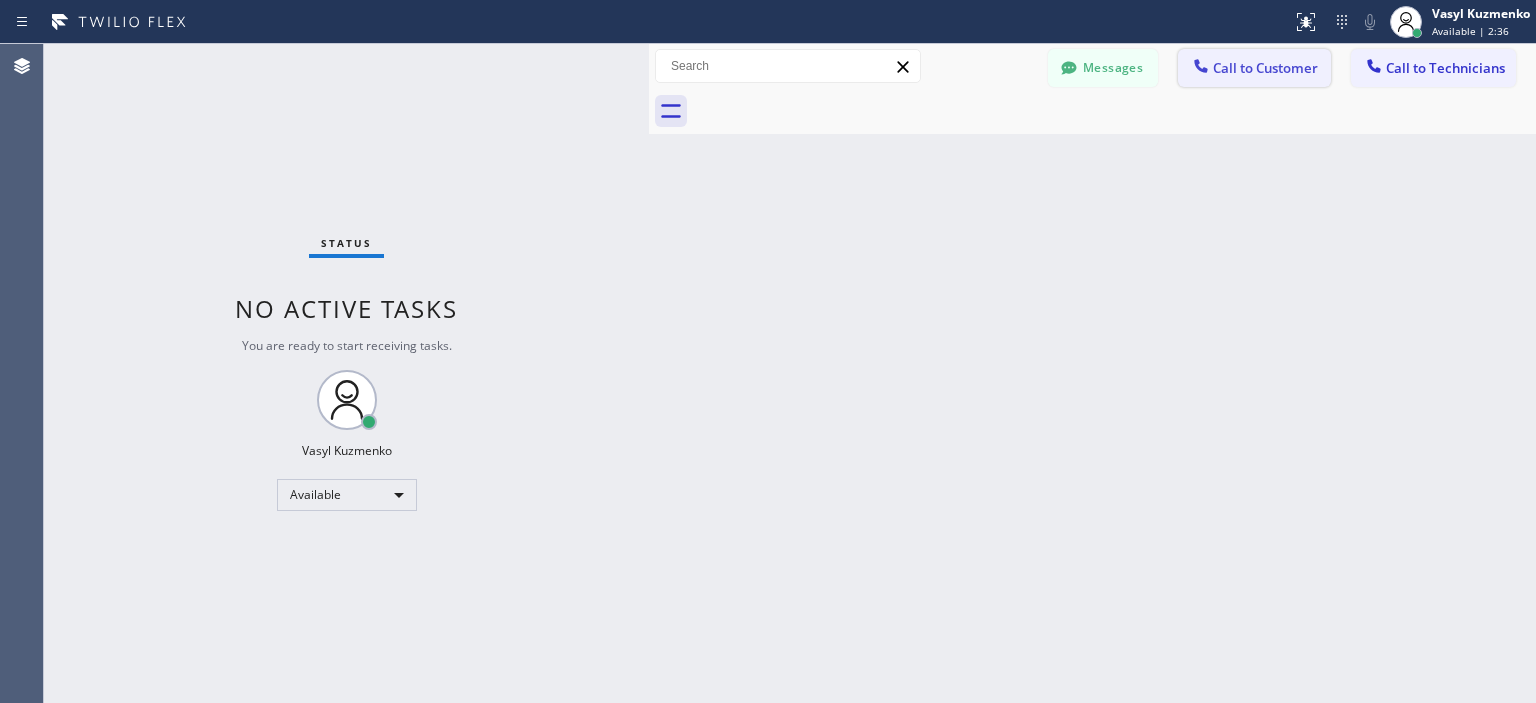click on "Call to Customer" at bounding box center [1265, 68] 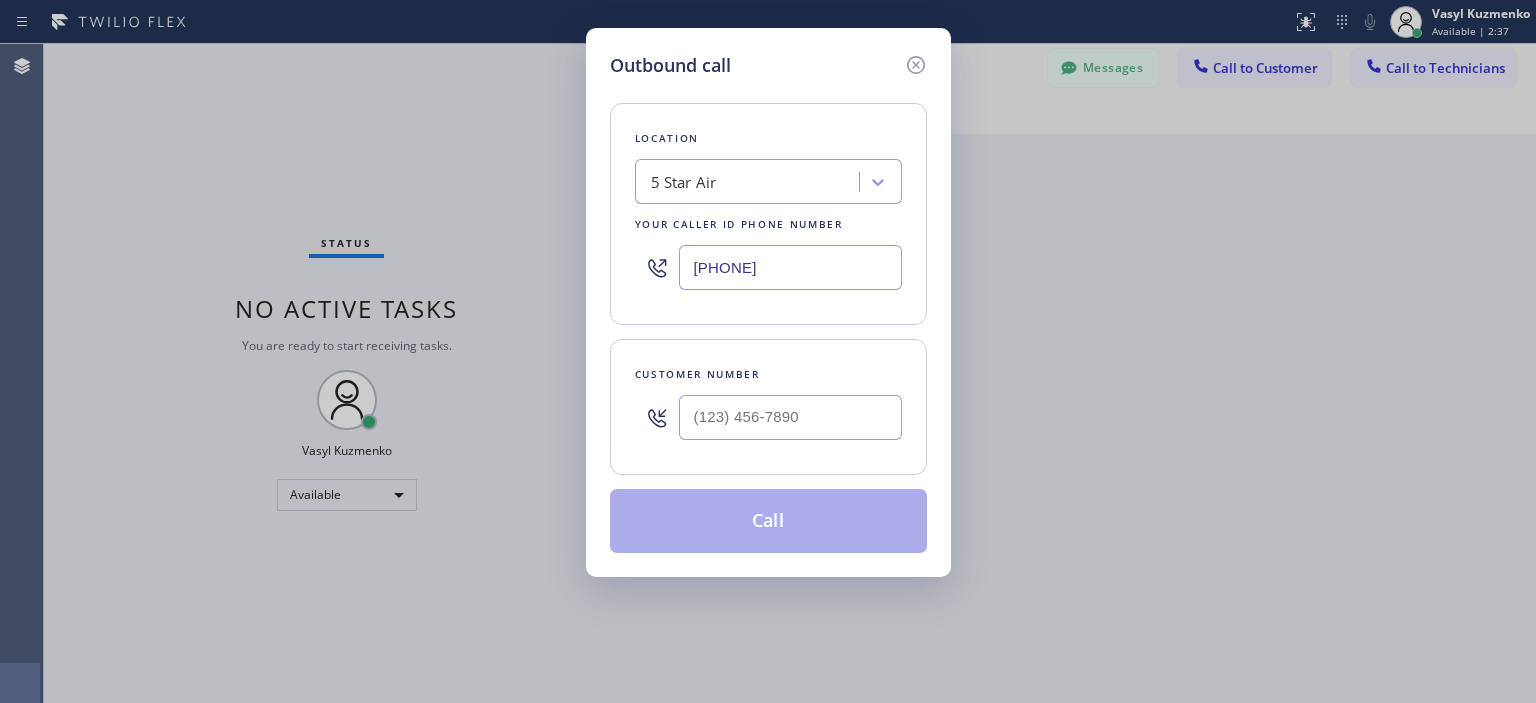 type on "(___) ___-____" 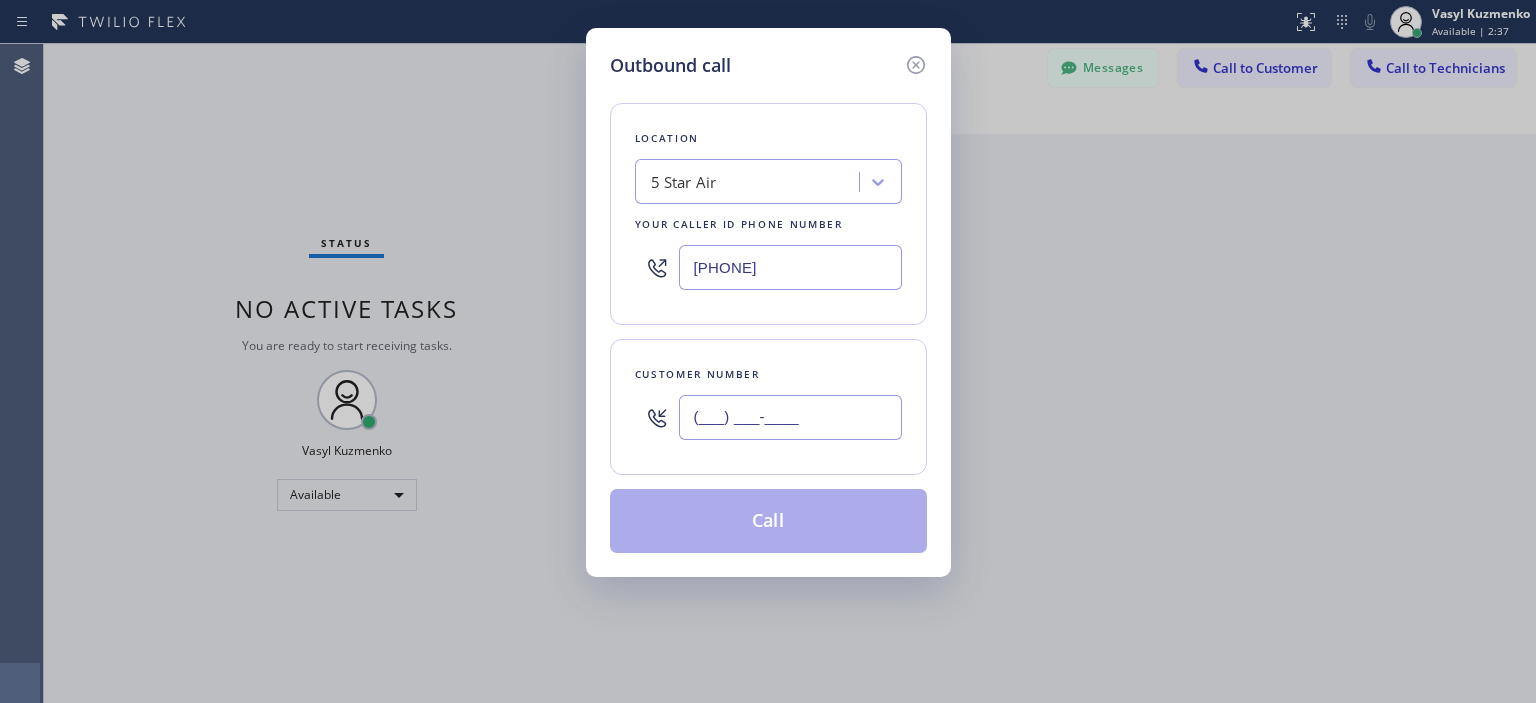 click on "(___) ___-____" at bounding box center (790, 417) 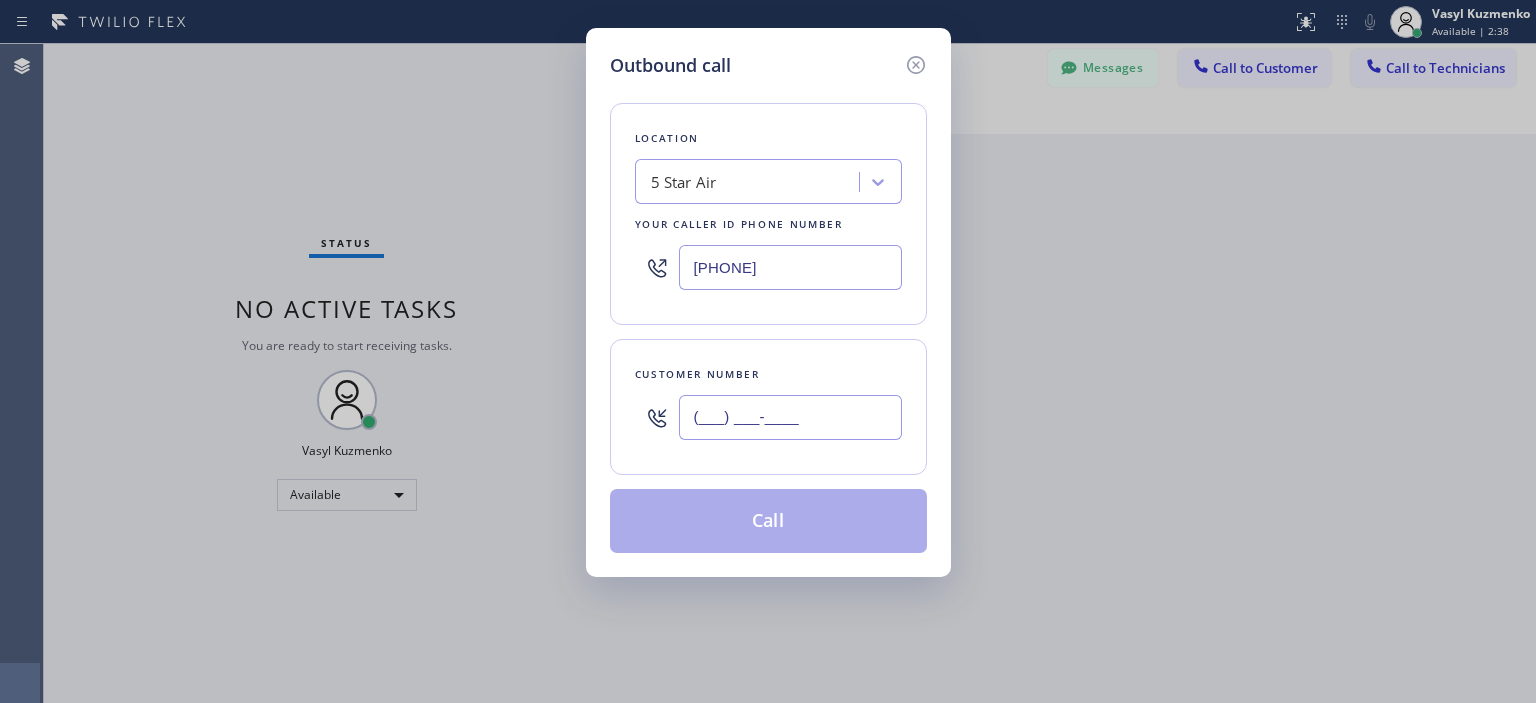 type 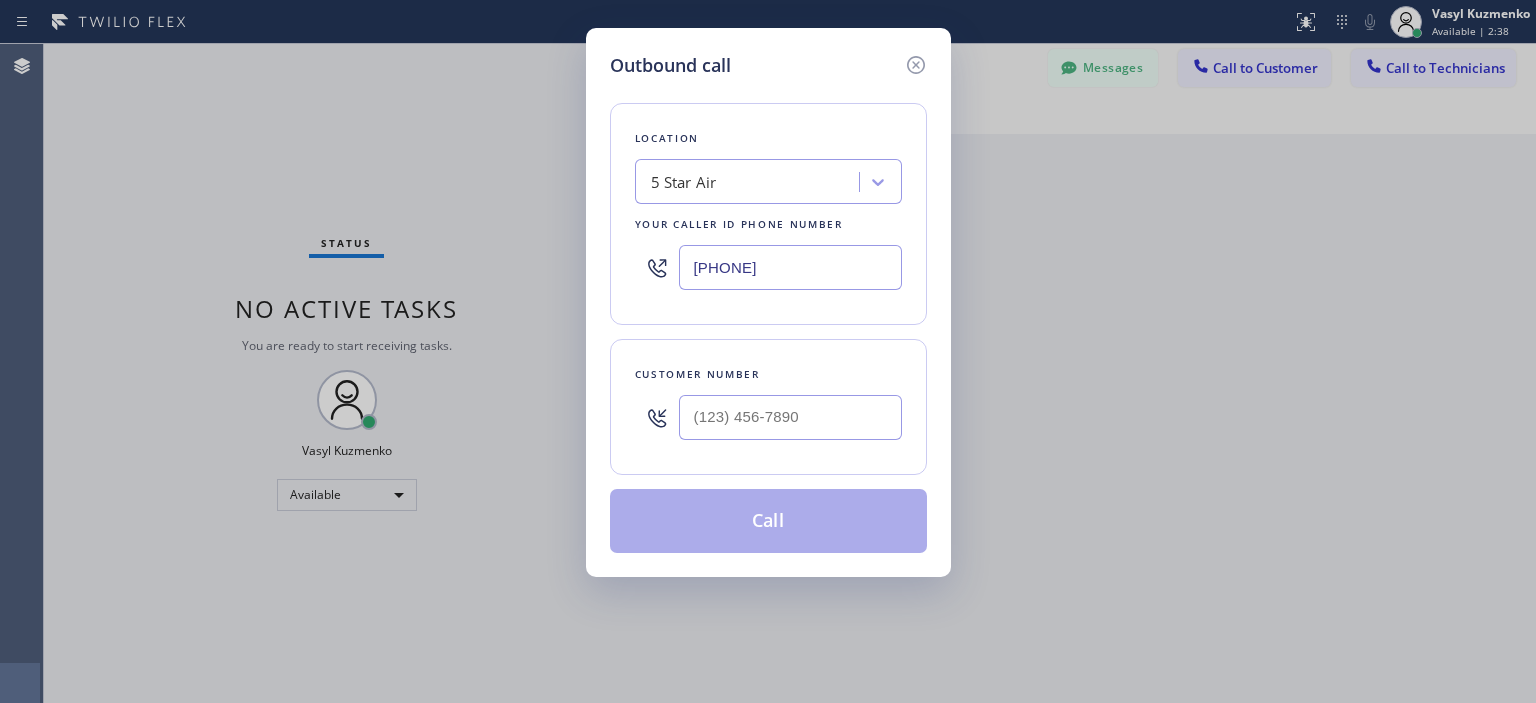 click on "Outbound call Location 5 Star Air Your caller id phone number [PHONE] Customer number Call" at bounding box center (768, 302) 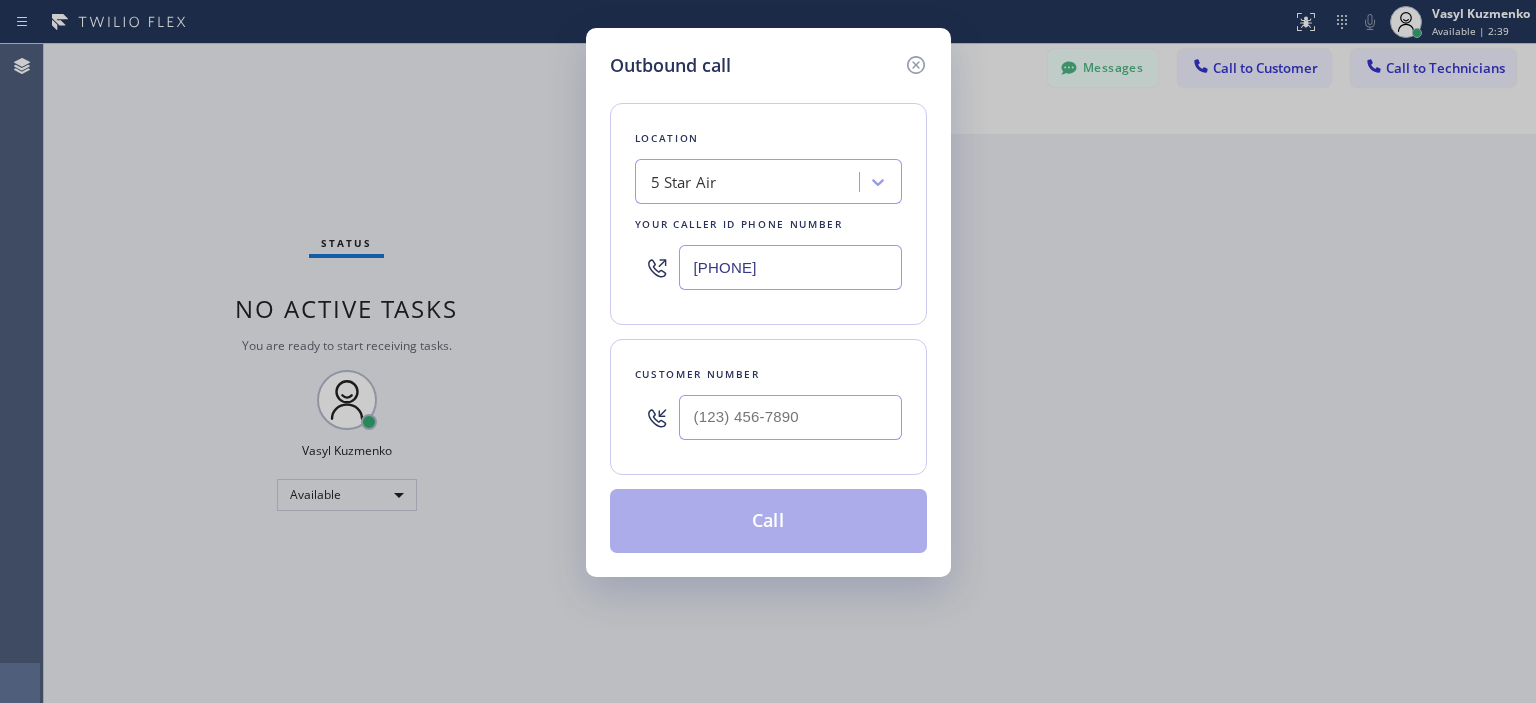 click on "Outbound call Location 5 Star Air Your caller id phone number [PHONE] Customer number Call" at bounding box center (768, 351) 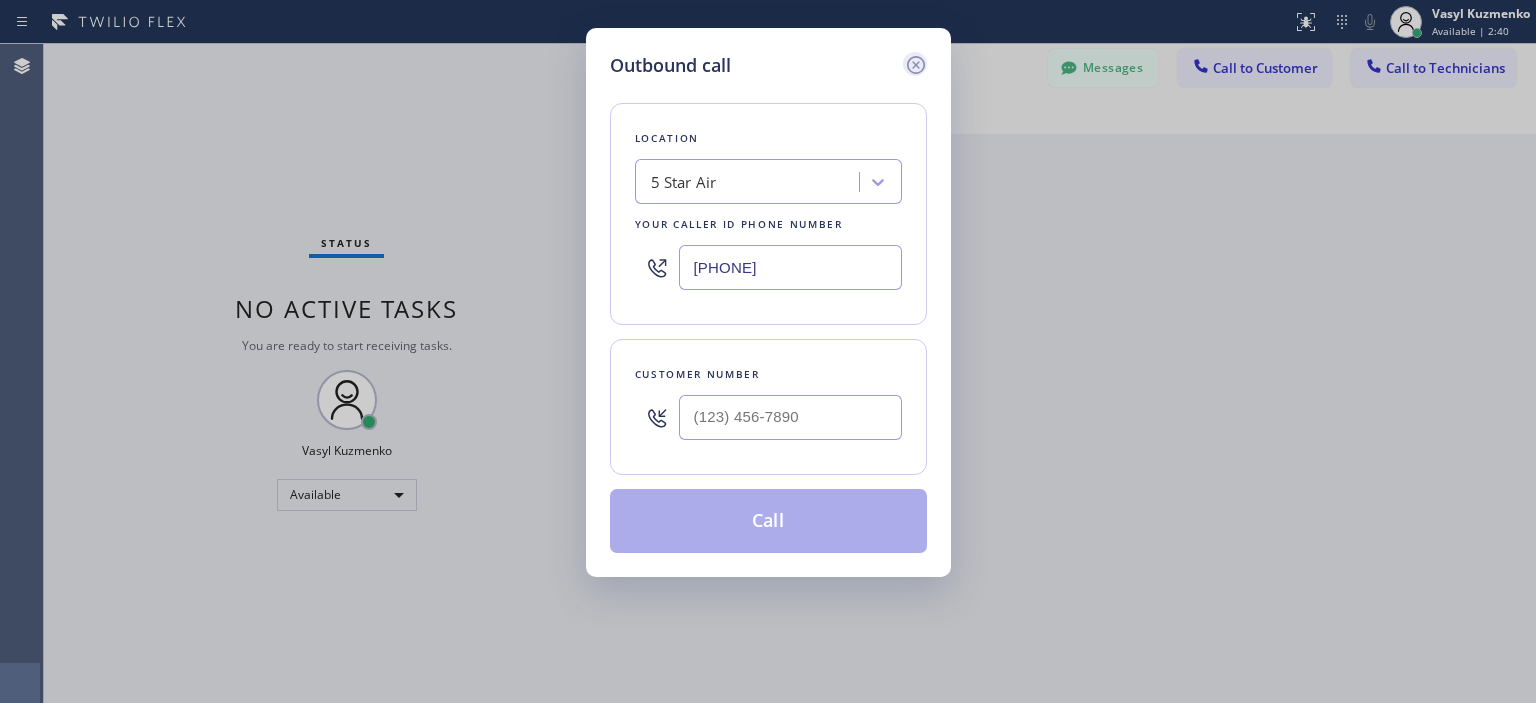 click 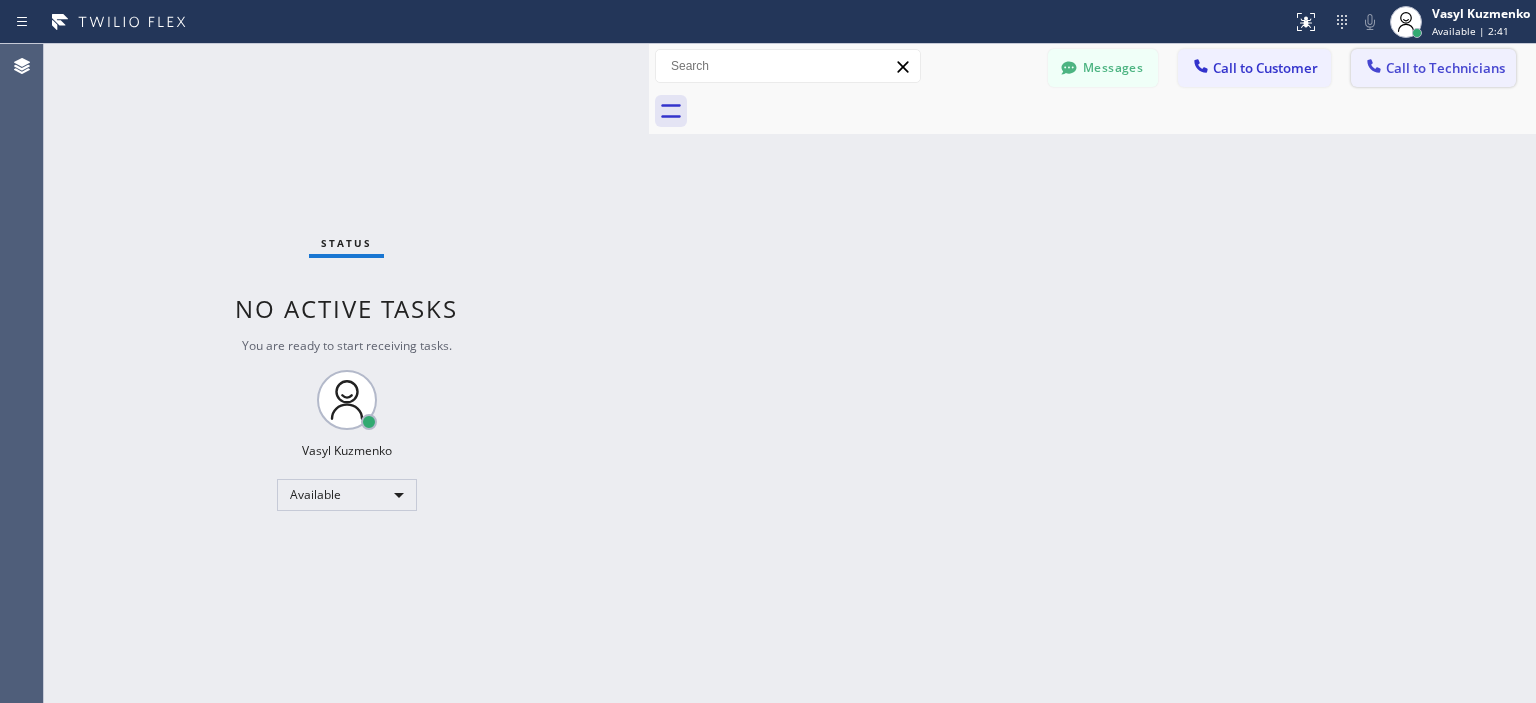 click on "Call to Technicians" at bounding box center (1445, 68) 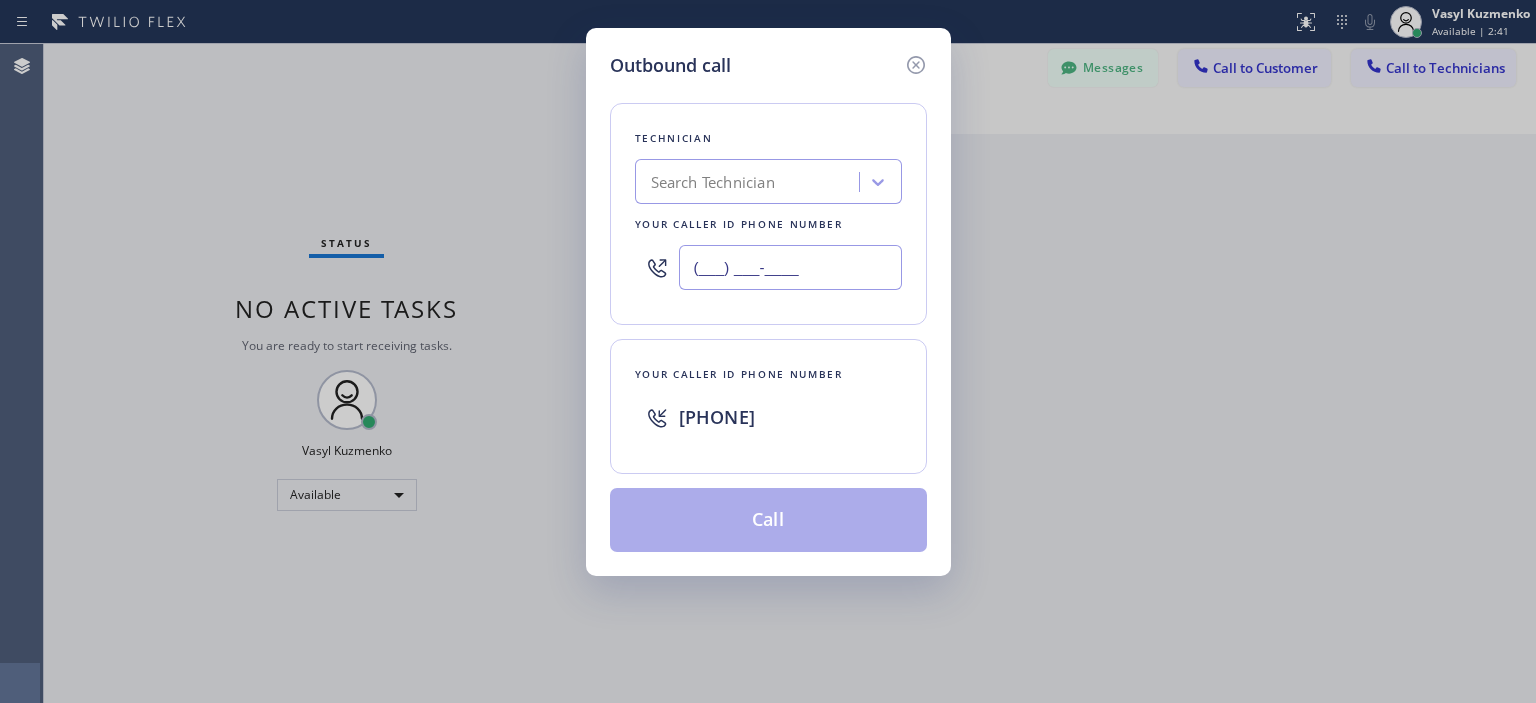 click on "(___) ___-____" at bounding box center (790, 267) 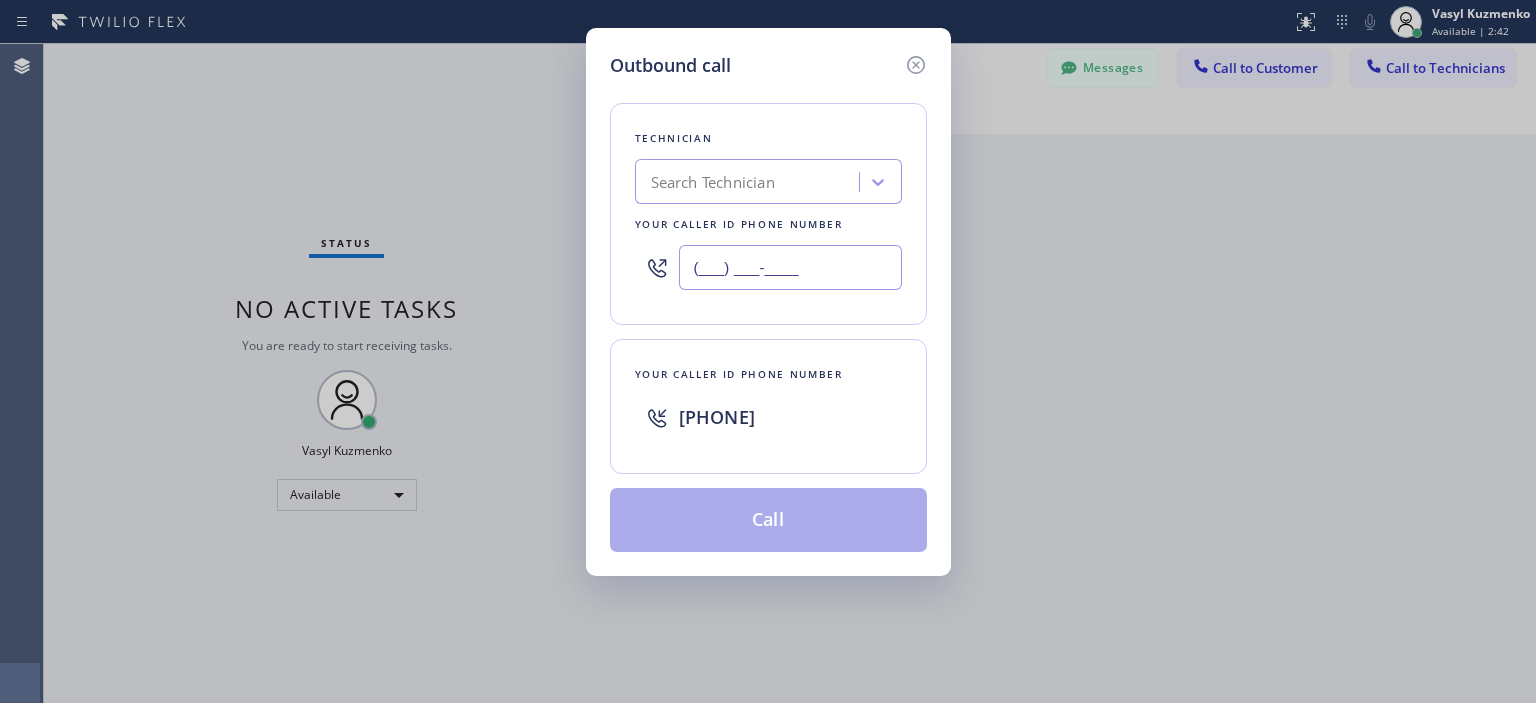 paste on "([AREA_CODE]) [PREFIX]-[LINE_NUMBER]" 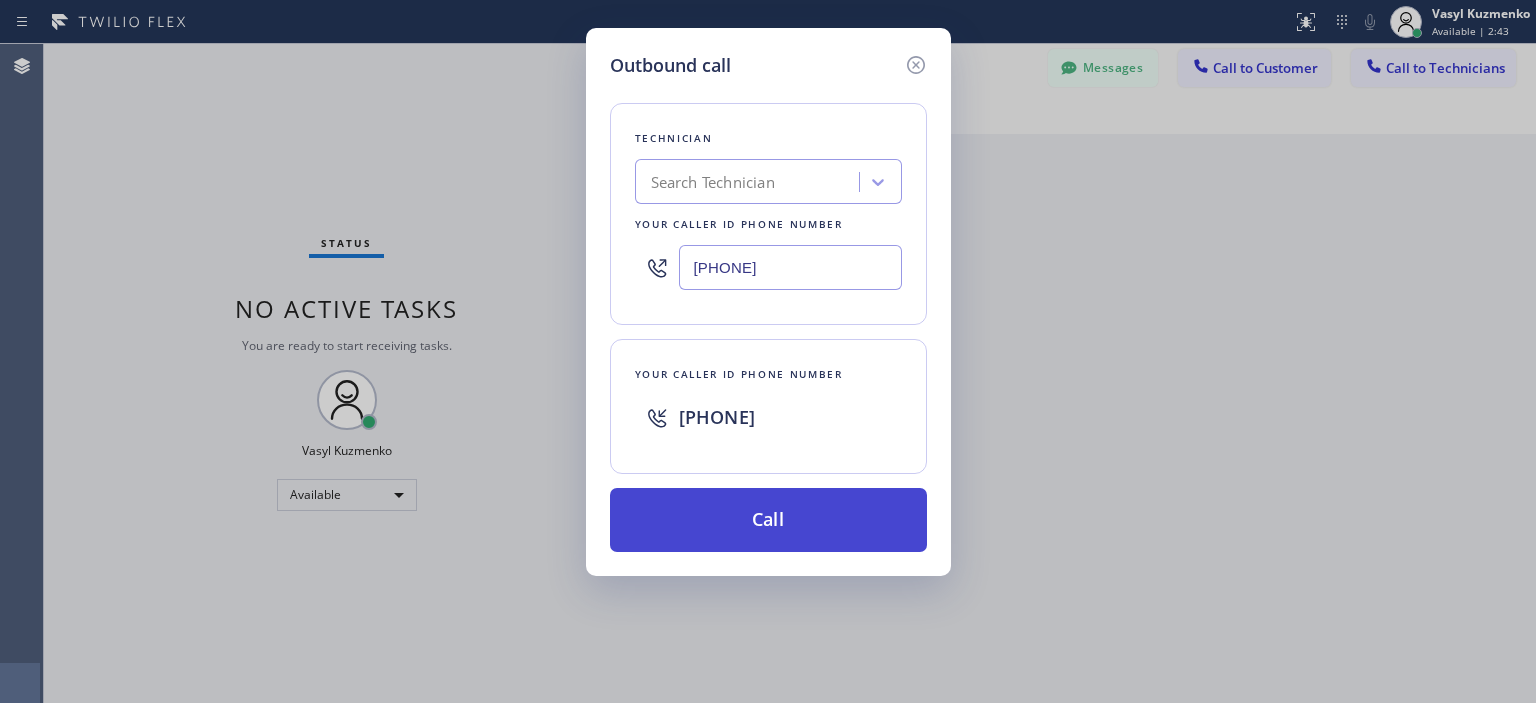 type on "[PHONE]" 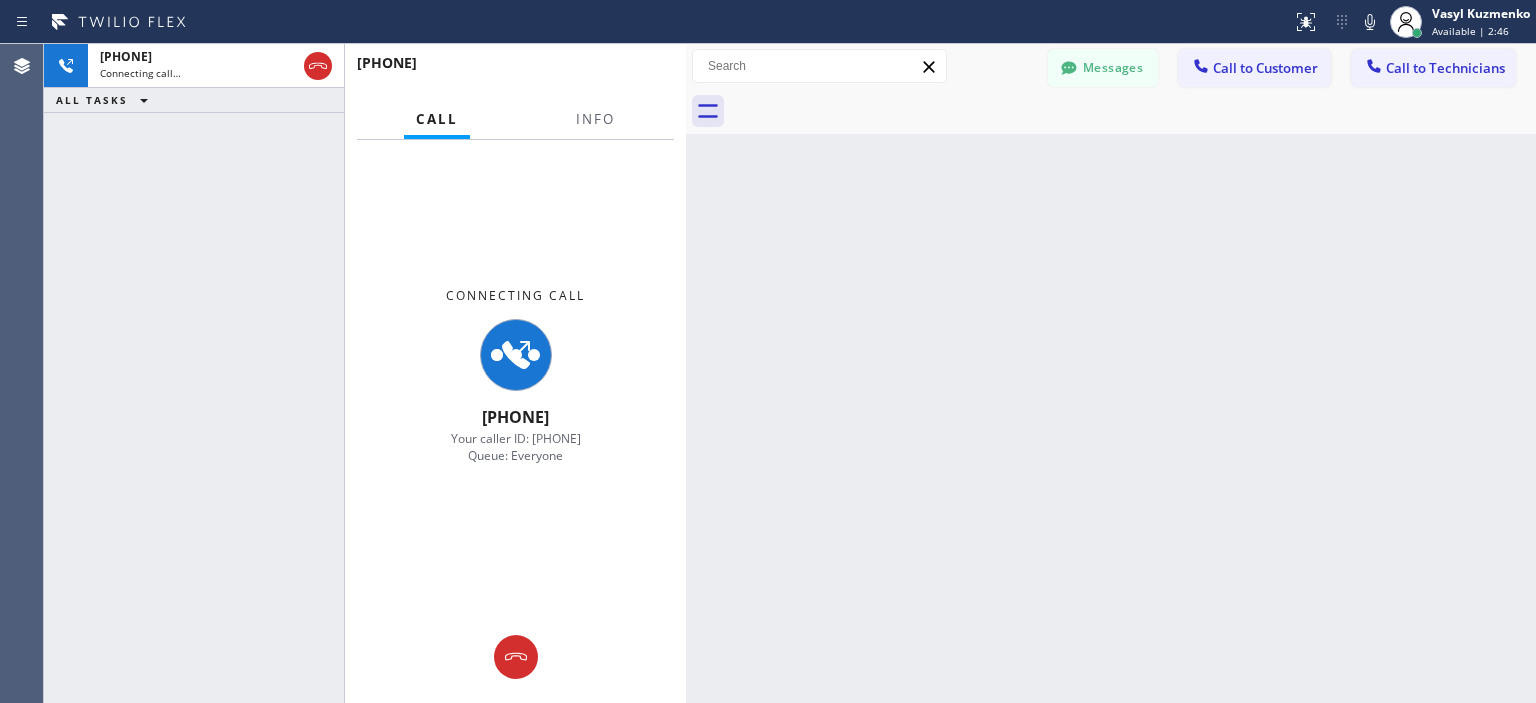 drag, startPoint x: 648, startPoint y: 117, endPoint x: 685, endPoint y: 120, distance: 37.12142 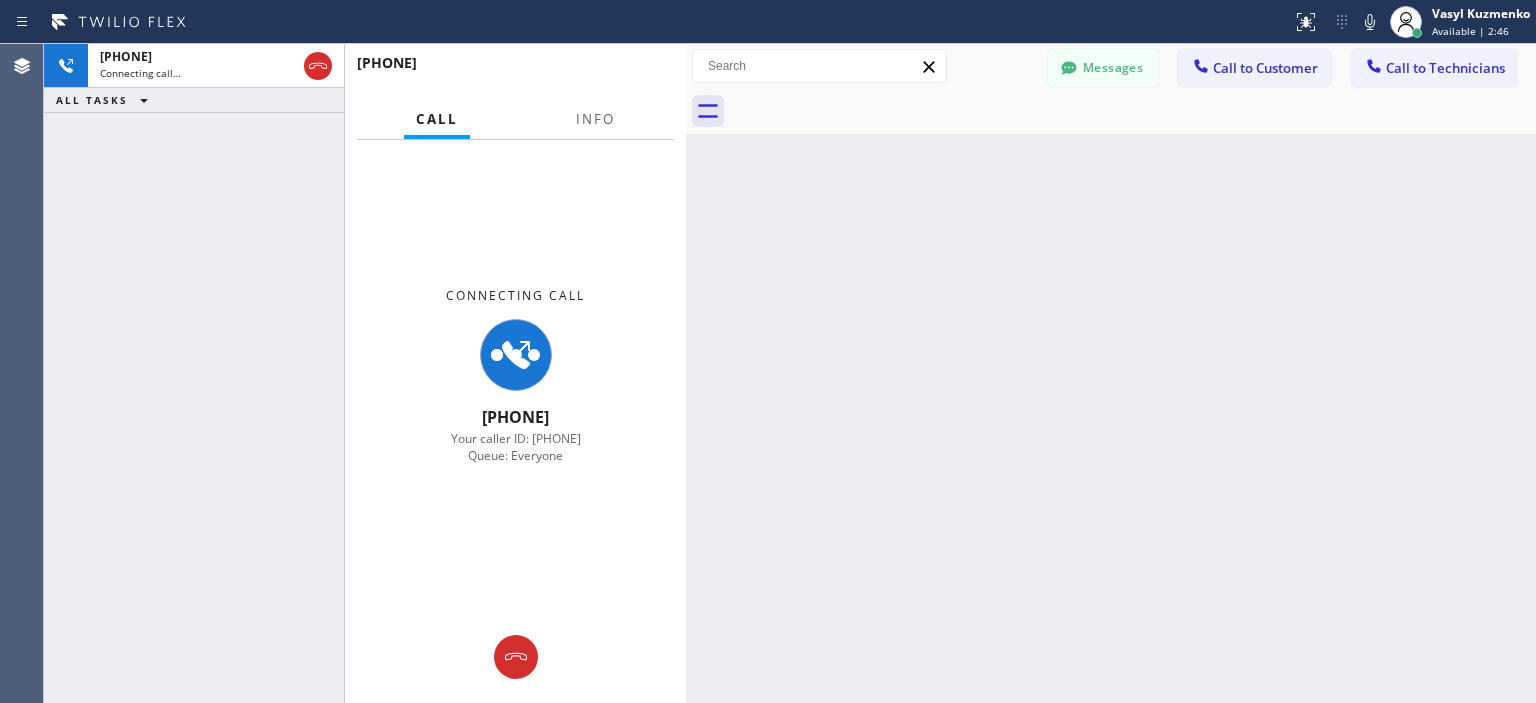 click at bounding box center [686, 373] 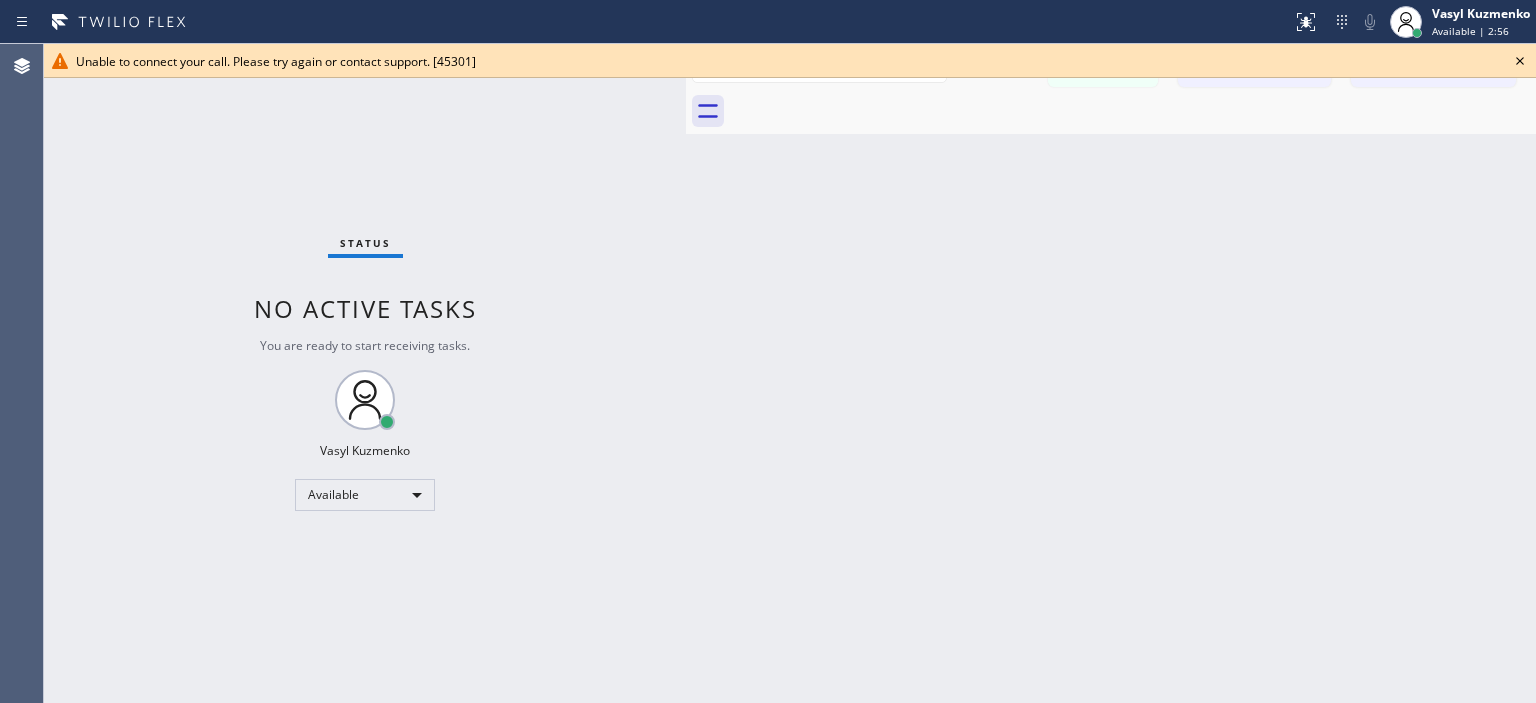 click 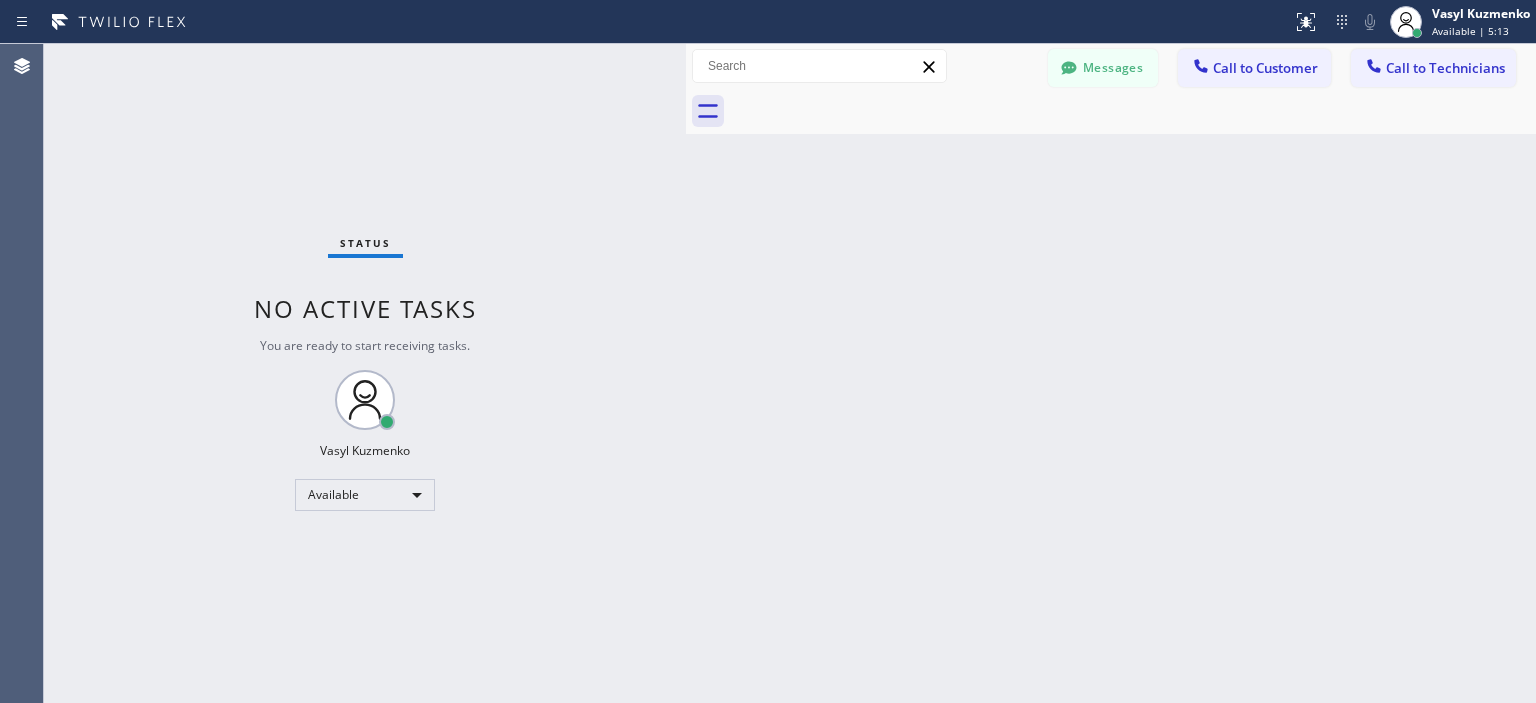 click on "Back to Dashboard Change Sender ID Customers Technicians MB [FIRST] [LAST] [DATE] [TIME] ok noted  CD [LAST] [LAST] [DATE] [TIME] Hello [FIRST], we just sent you an estimate for dryer vent installation on this email [EMAIL]. Please check it, don't forget to check the spambox just in case. Feel free to contact us back if you have any questions or concerns. Thank you. KF [FIRST] [LAST] [DATE] [TIME] Pretty sure it was paid.
But email me an invoice and I will pay it if we haven't yet.
[EMAIL] AS [FIRST] [LAST] [DATE] [TIME] Hello [FIRST], this is Tom again. I called you earlier today to follow up on our technician's visit yesterday for dryer vent estimate. His name is Christopher Caylan. Please let us know if you have any questions or concerns on the estimate. I do apologize for bothering, feel free to contact us back at any convenient for you time. Thank you. SM [FIRST] [LAST] [DATE] [TIME] AO [FIRST] [LAST] [DATE] [TIME] AS [FIRST] [LAST] [DATE] [TIME] Yes that will work  SS BM" at bounding box center [1111, 373] 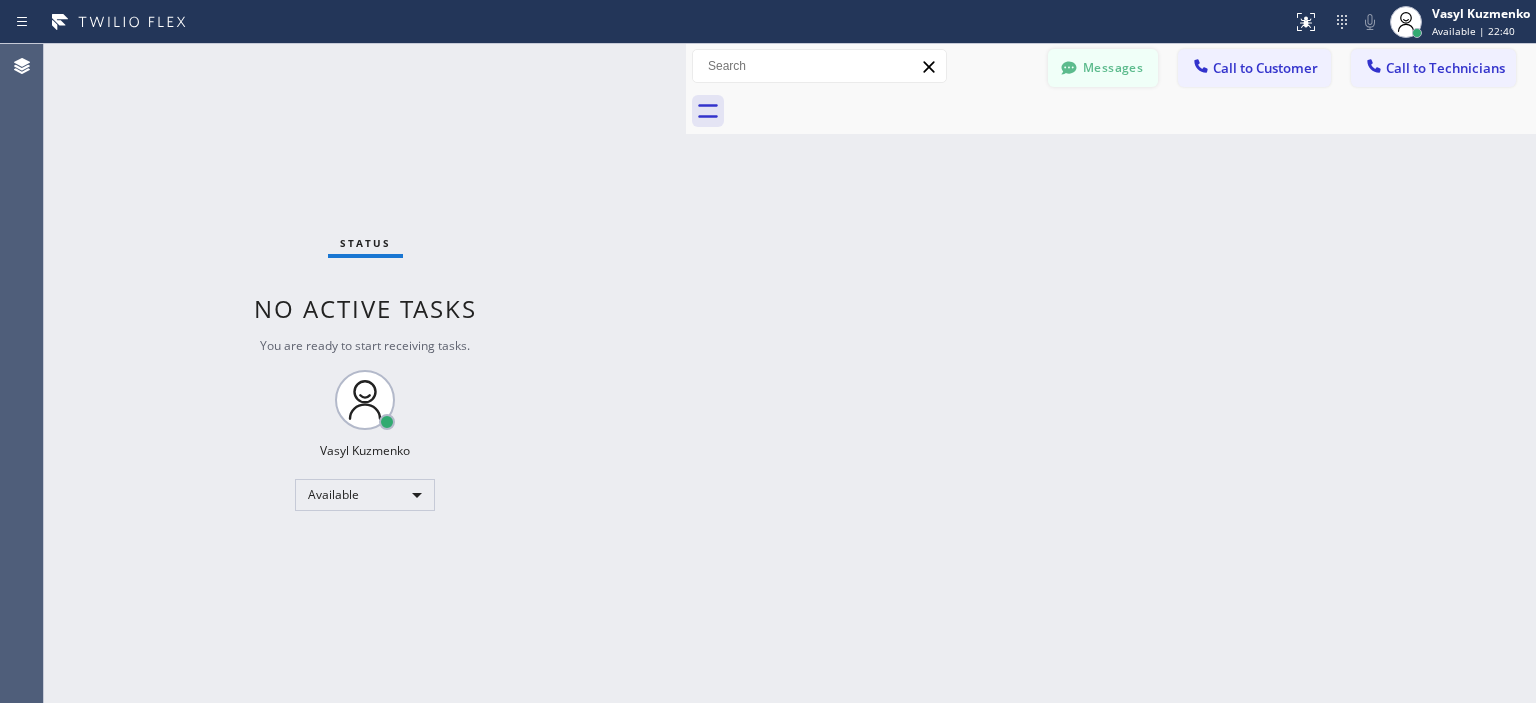 click on "Messages" at bounding box center [1103, 68] 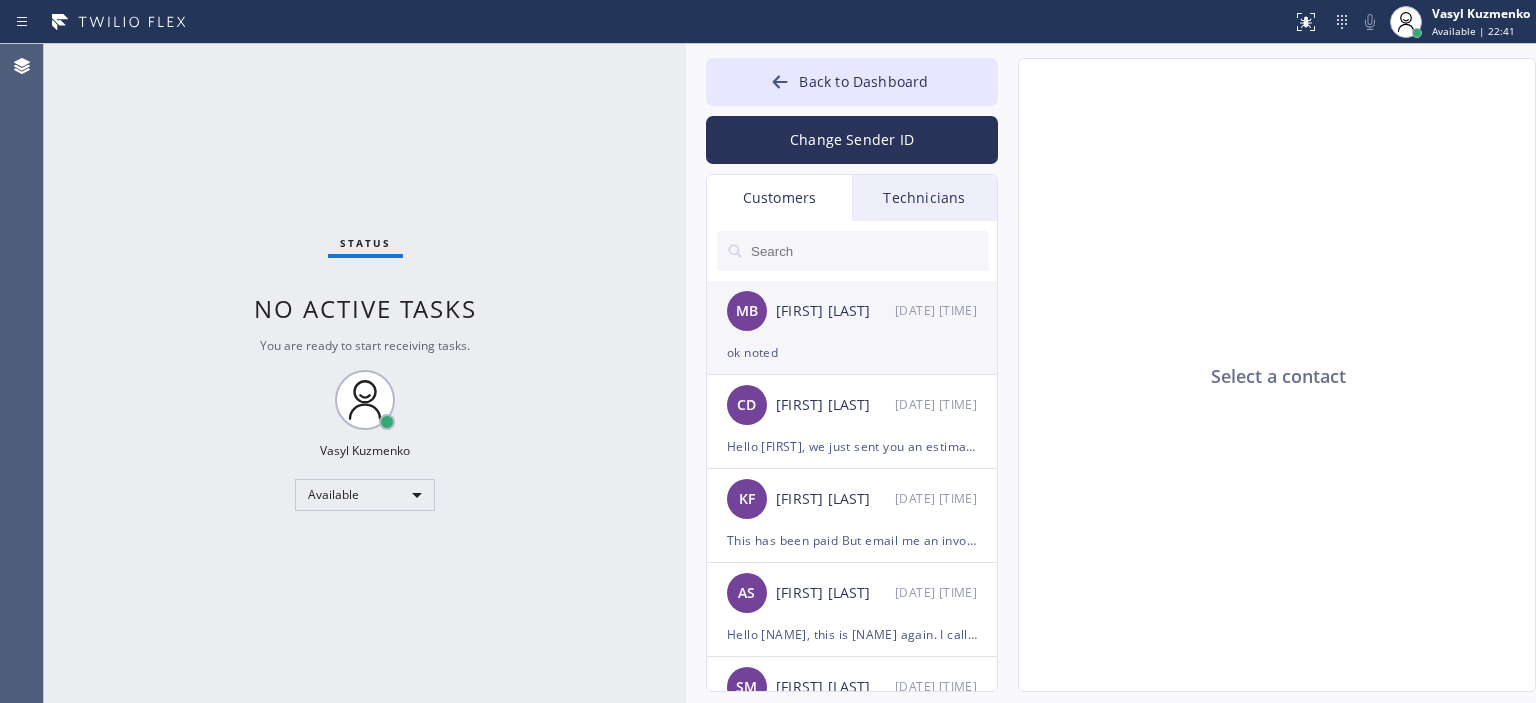 click on "ok noted" at bounding box center (852, 352) 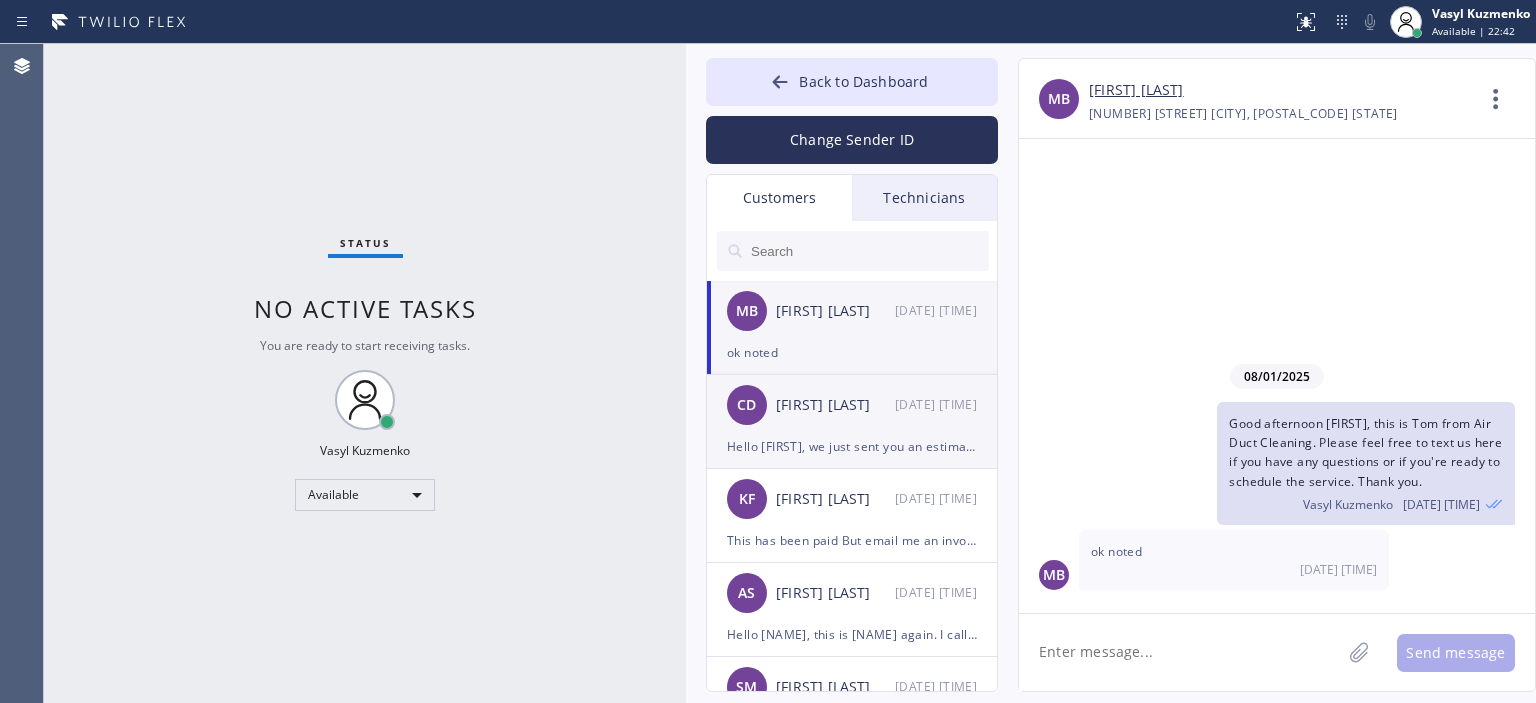 click on "[INITIALS] [LAST] [DATE] [TIME]" at bounding box center (853, 405) 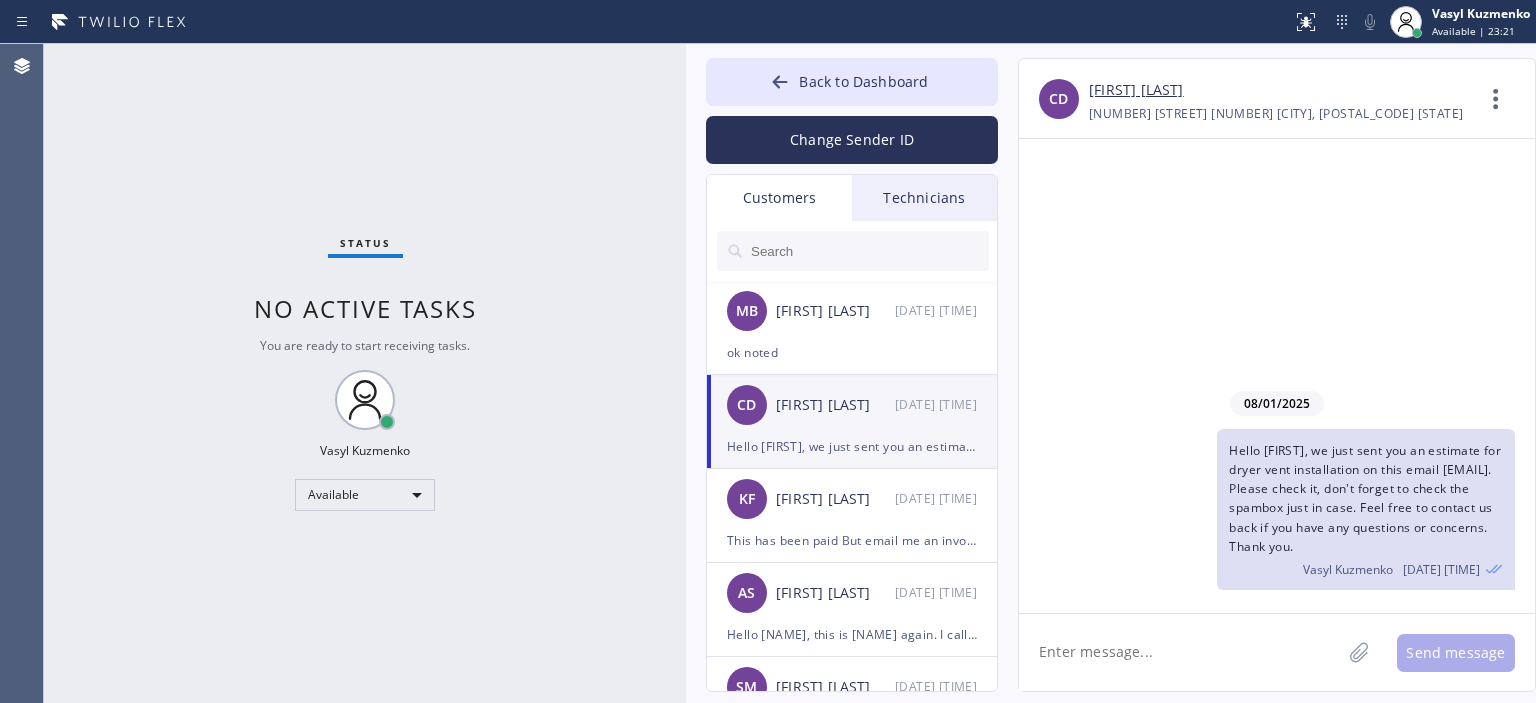 click on "Status No active tasks You are ready to start receiving tasks. [FIRST] [LAST] Available" at bounding box center [365, 373] 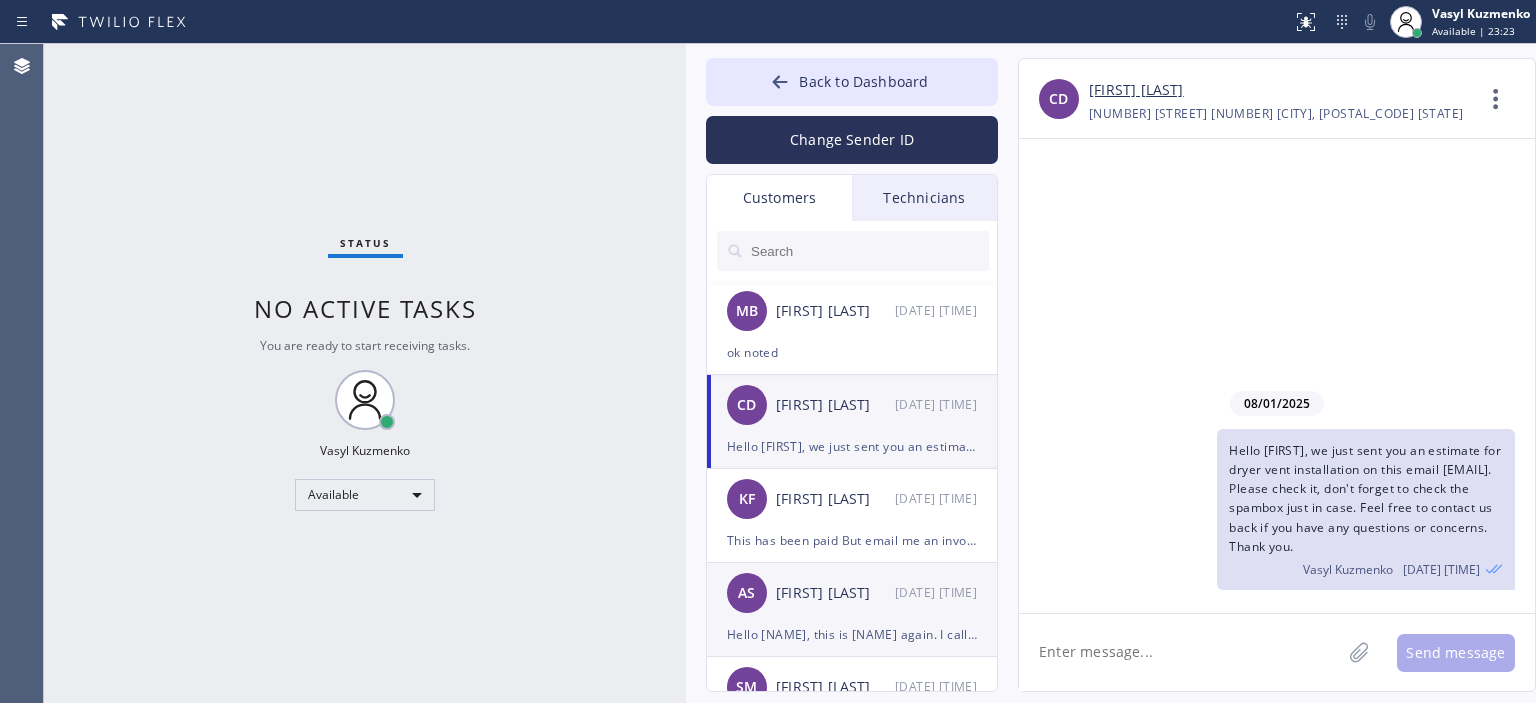 click on "[FIRST] [LAST]" at bounding box center (835, 593) 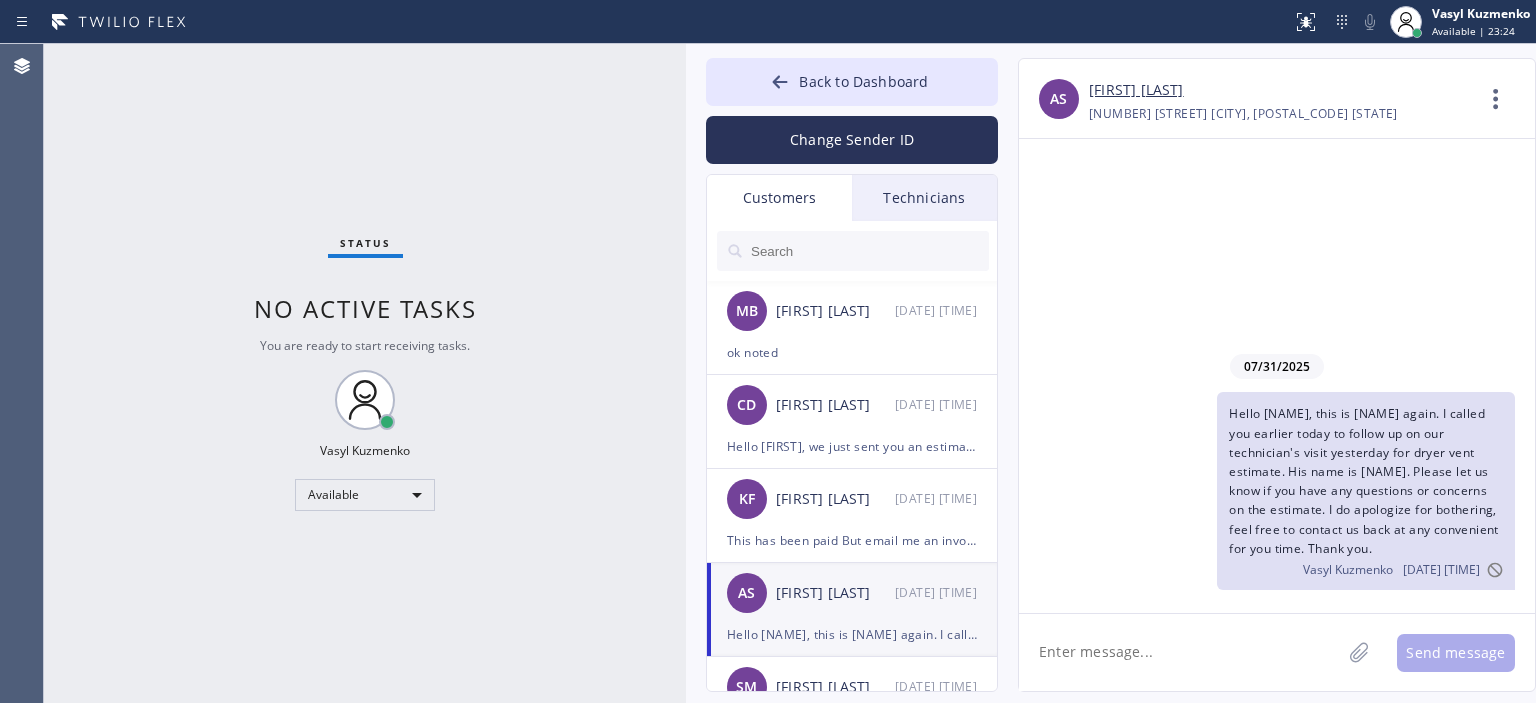 click on "[FIRST] [LAST]" at bounding box center (1136, 90) 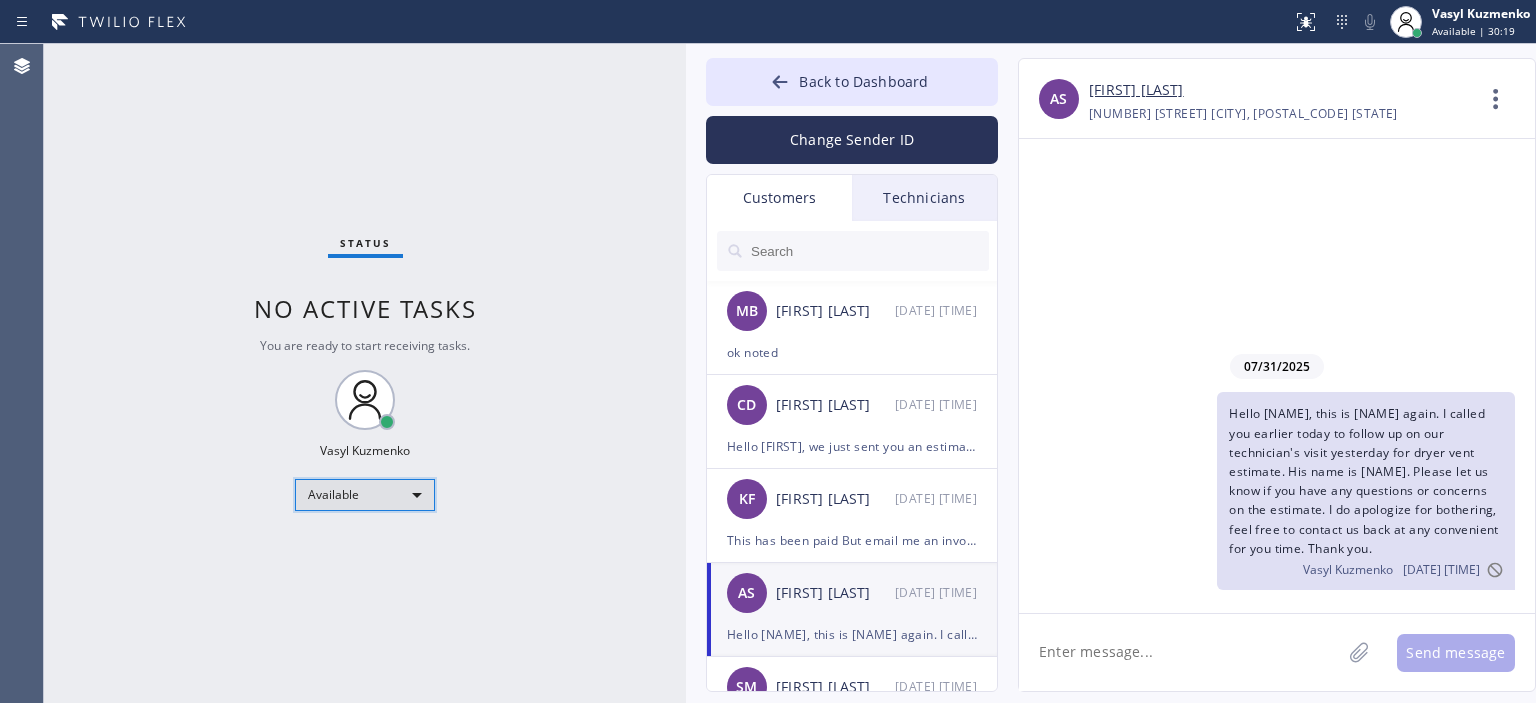 click on "Available" at bounding box center (365, 495) 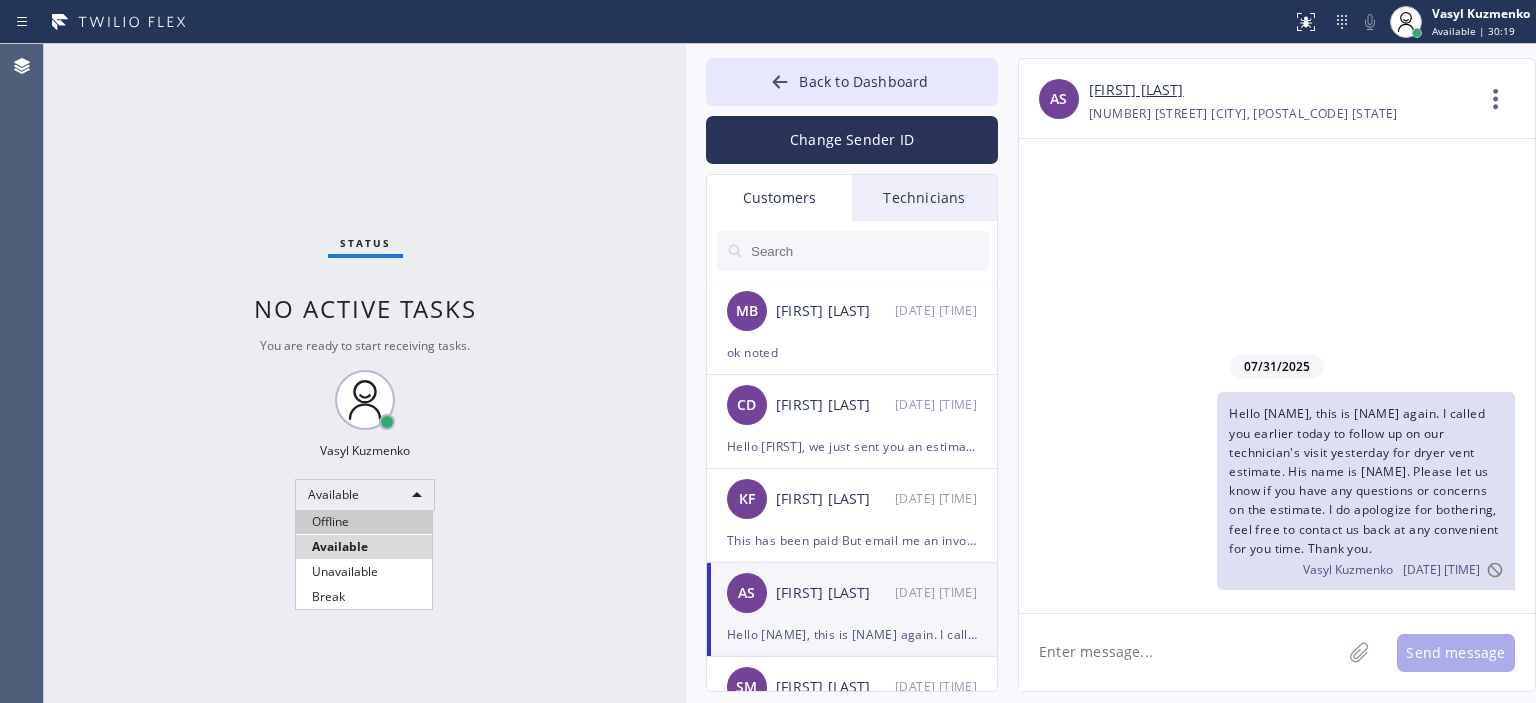click on "Offline" at bounding box center (364, 522) 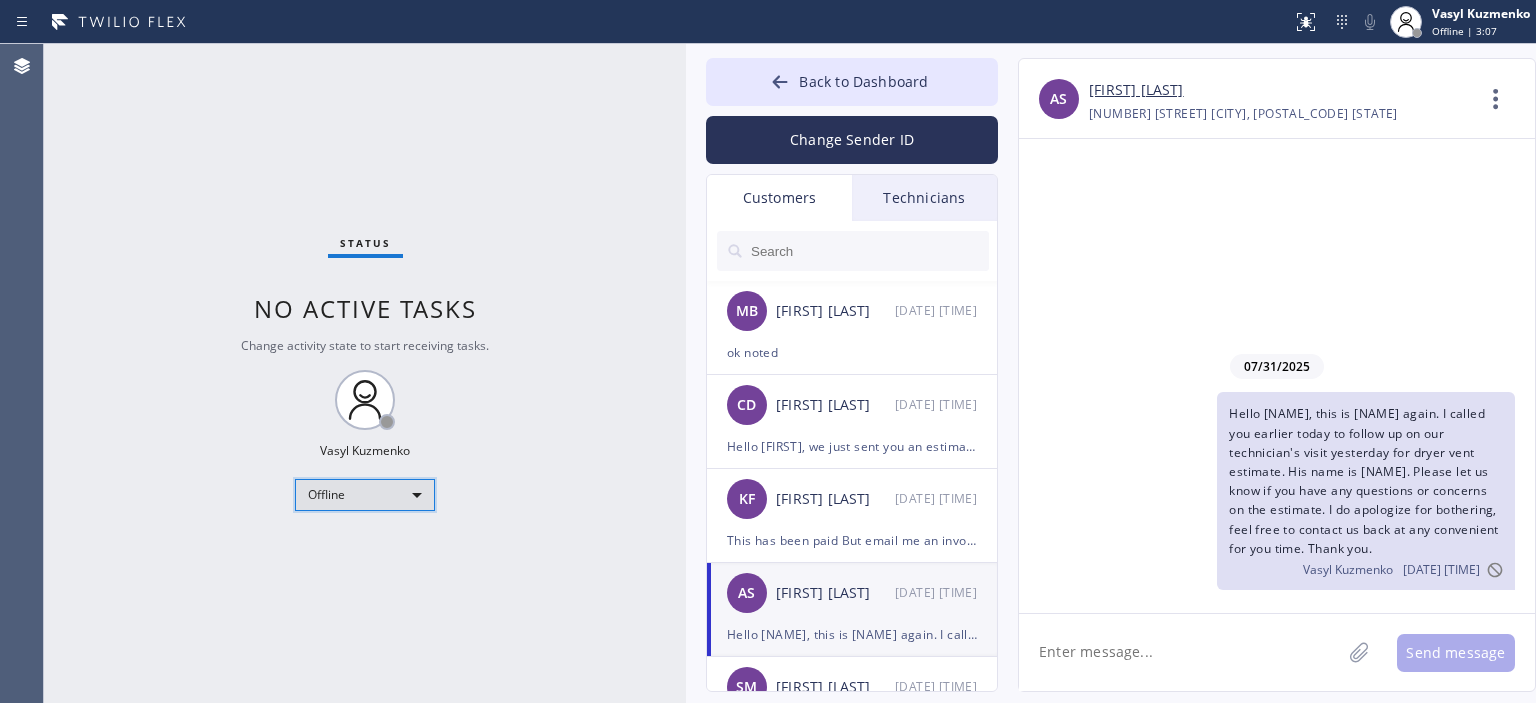 click on "Offline" at bounding box center [365, 495] 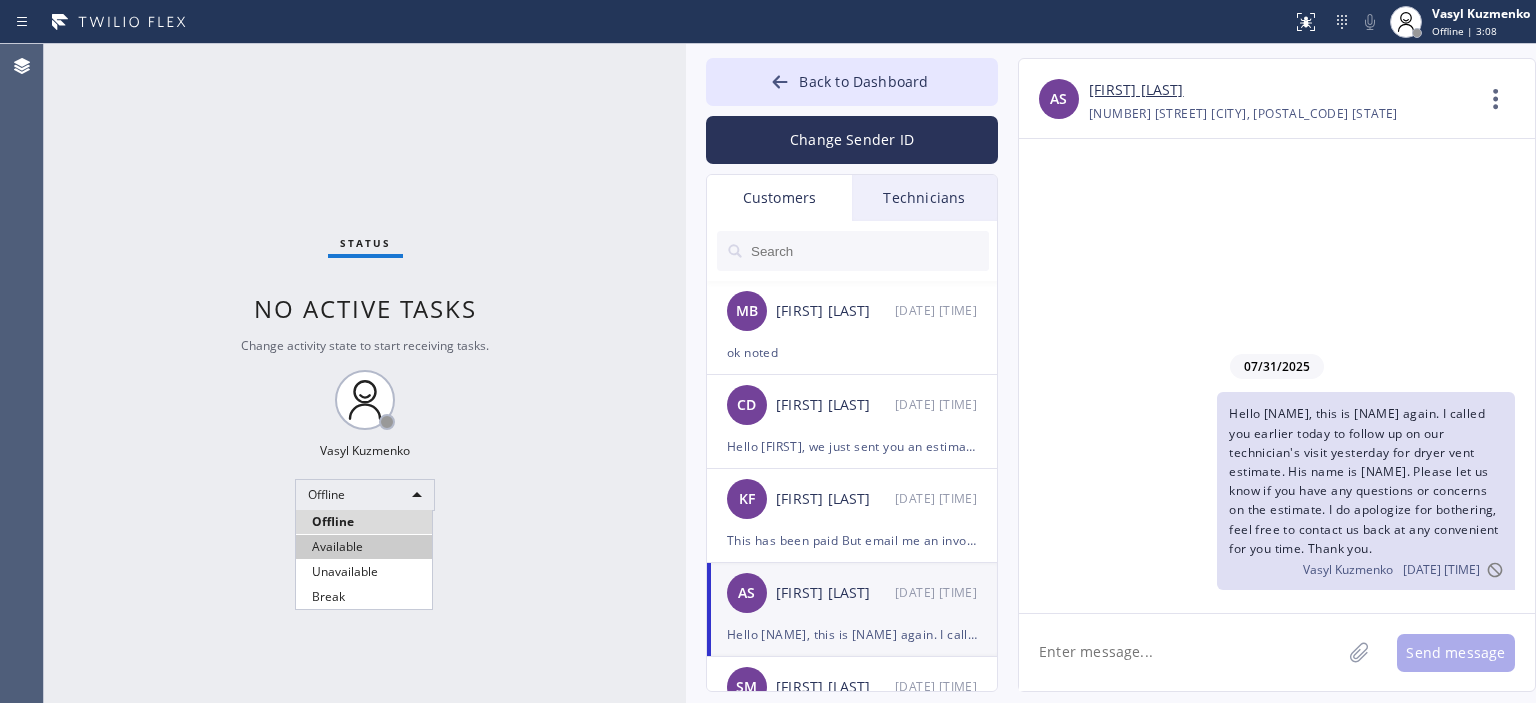 click on "Available" at bounding box center (364, 547) 